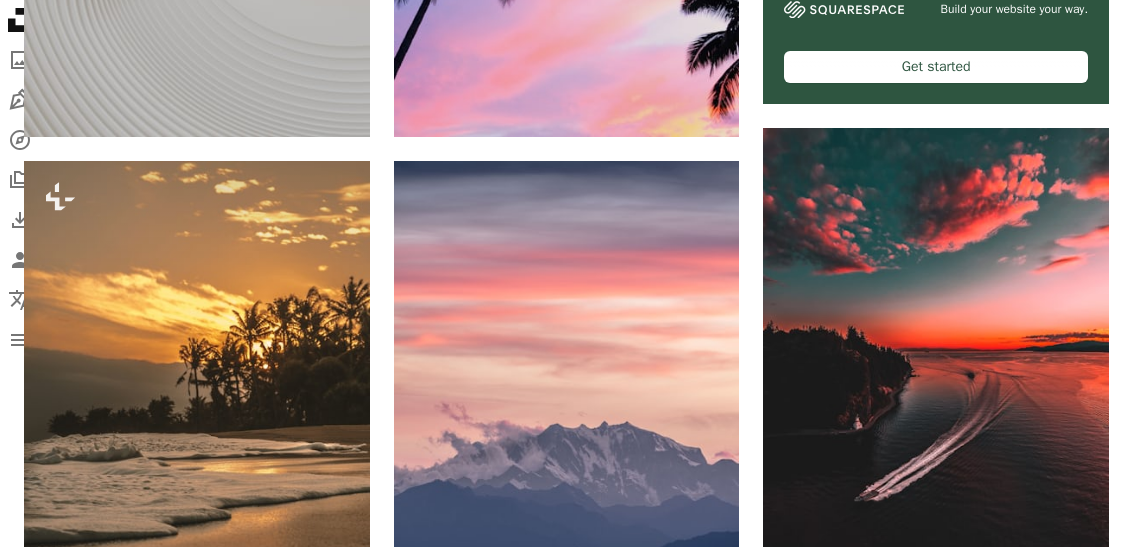 scroll, scrollTop: 1015, scrollLeft: 0, axis: vertical 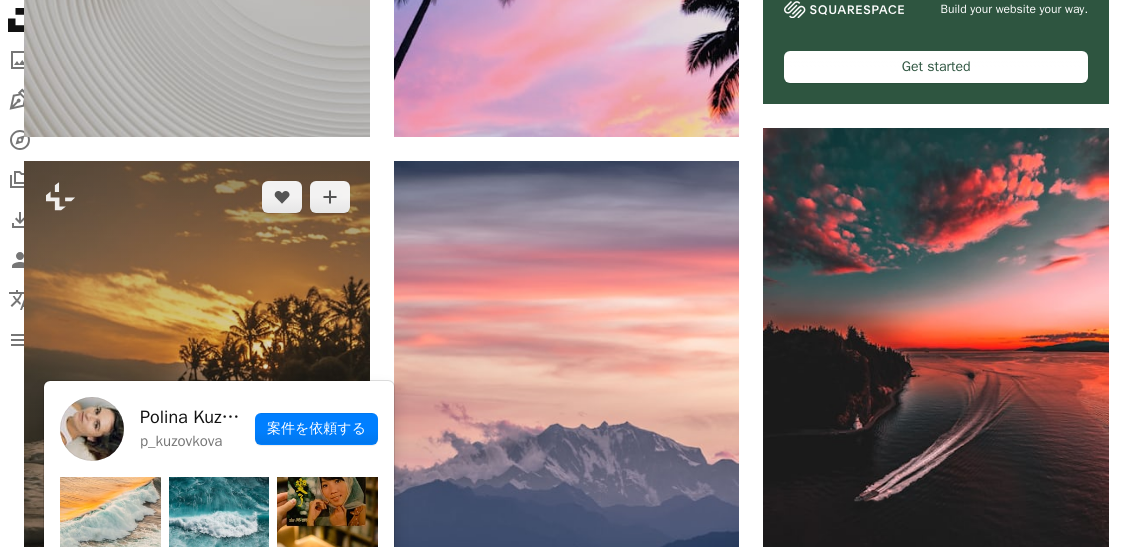 click at bounding box center (60, 646) 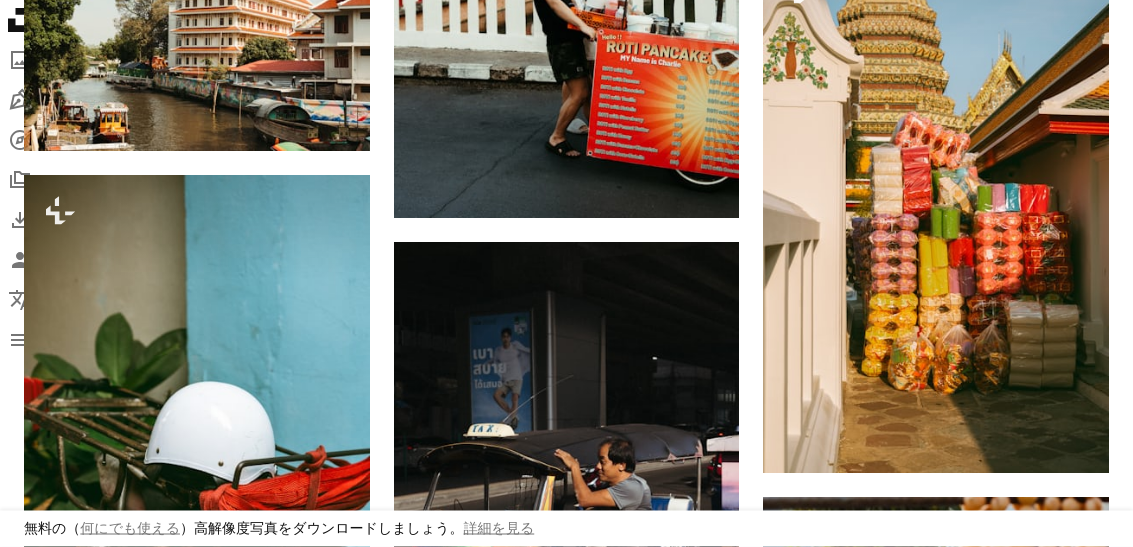 scroll, scrollTop: 1803, scrollLeft: 0, axis: vertical 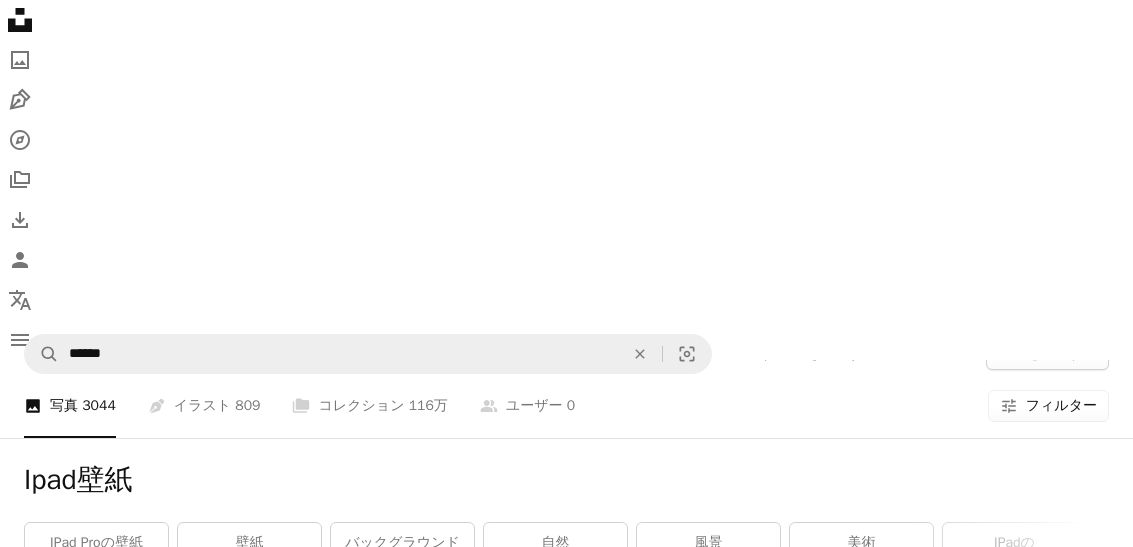 click on "風景" at bounding box center [708, 543] 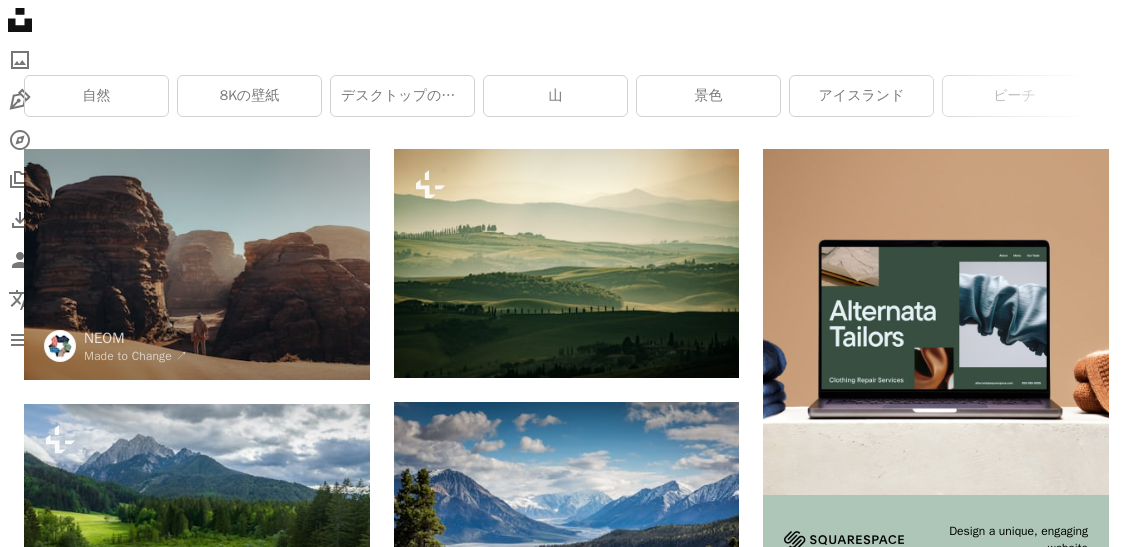 scroll, scrollTop: 484, scrollLeft: 0, axis: vertical 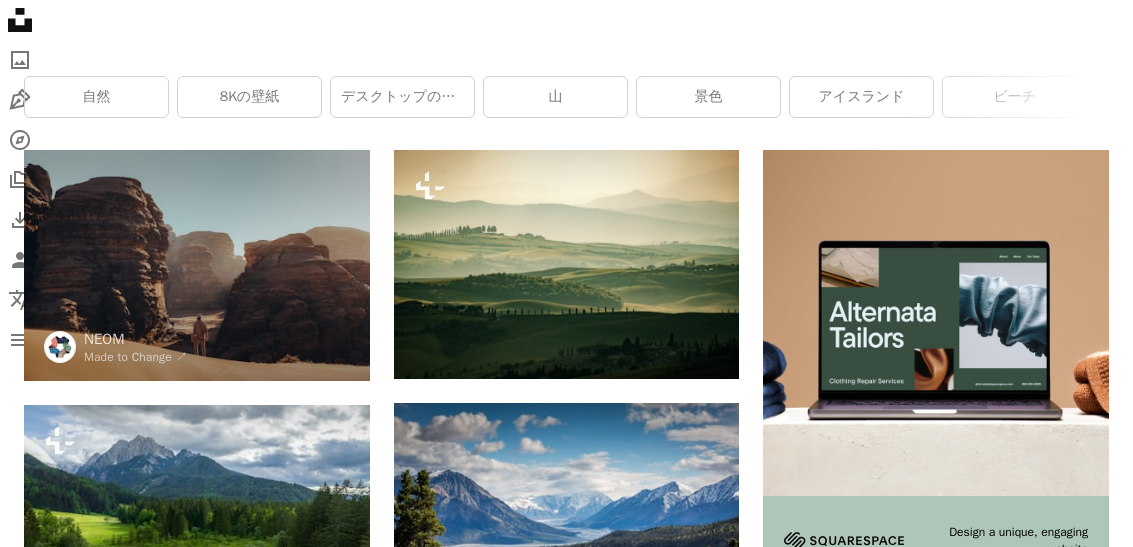 click on "A lock   ダウンロード" at bounding box center [656, 343] 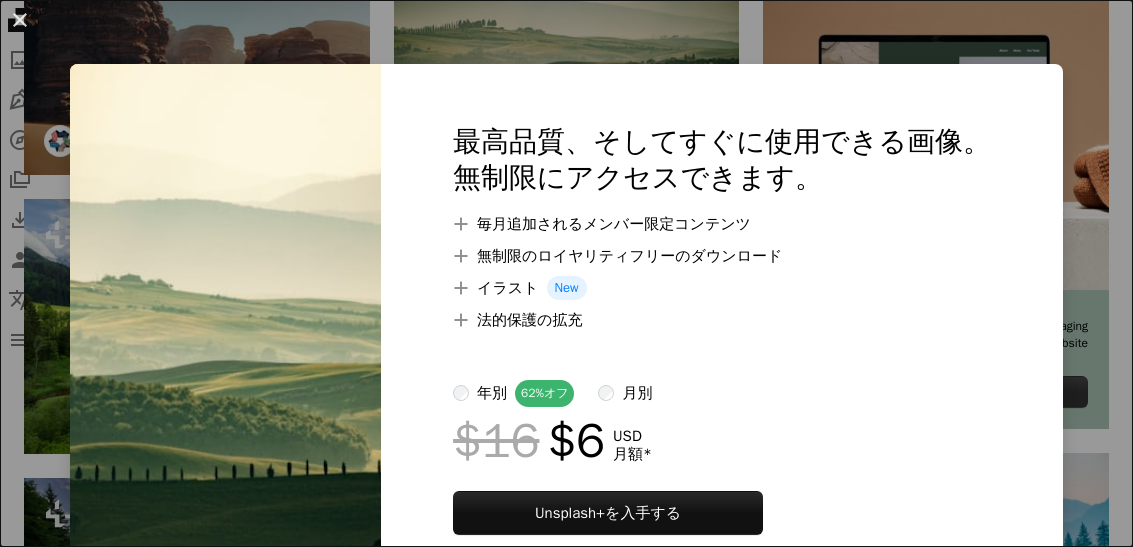 scroll, scrollTop: 686, scrollLeft: 0, axis: vertical 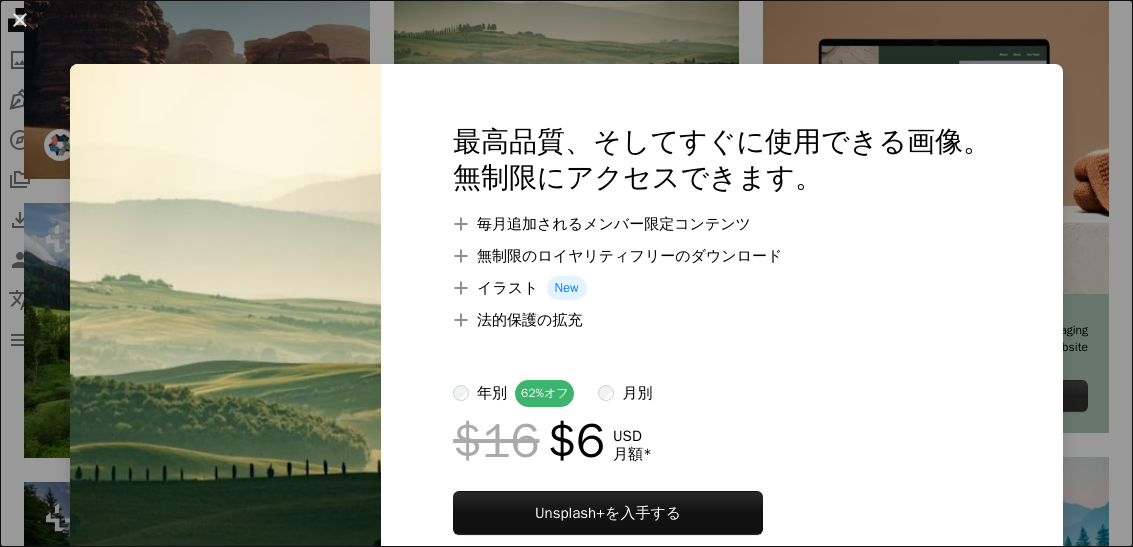 click on "An X shape 最高品質、そしてすぐに使用できる画像。 無制限にアクセスできます。 A plus sign 毎月追加されるメンバー限定コンテンツ A plus sign 無制限のロイヤリティフリーのダウンロード A plus sign イラスト  New A plus sign 法的保護の拡充 年別 62% オフ 月別 $16   $6 USD 月額 * Unsplash+ を入手する *年払いの場合、 $72 が前払い 税別。自動更新。いつでもキャンセル可能。" at bounding box center (566, 273) 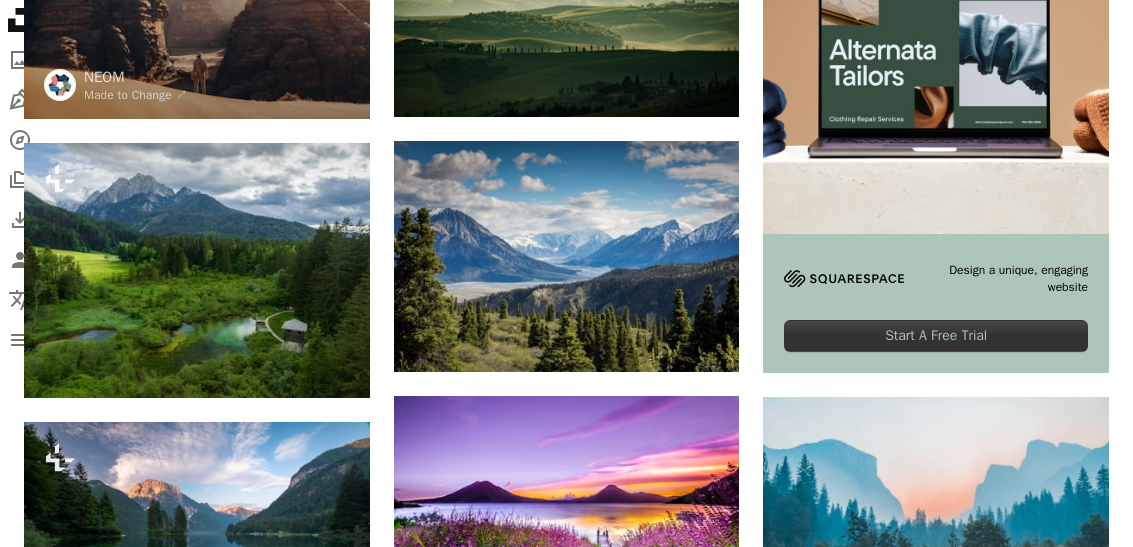scroll, scrollTop: 737, scrollLeft: 0, axis: vertical 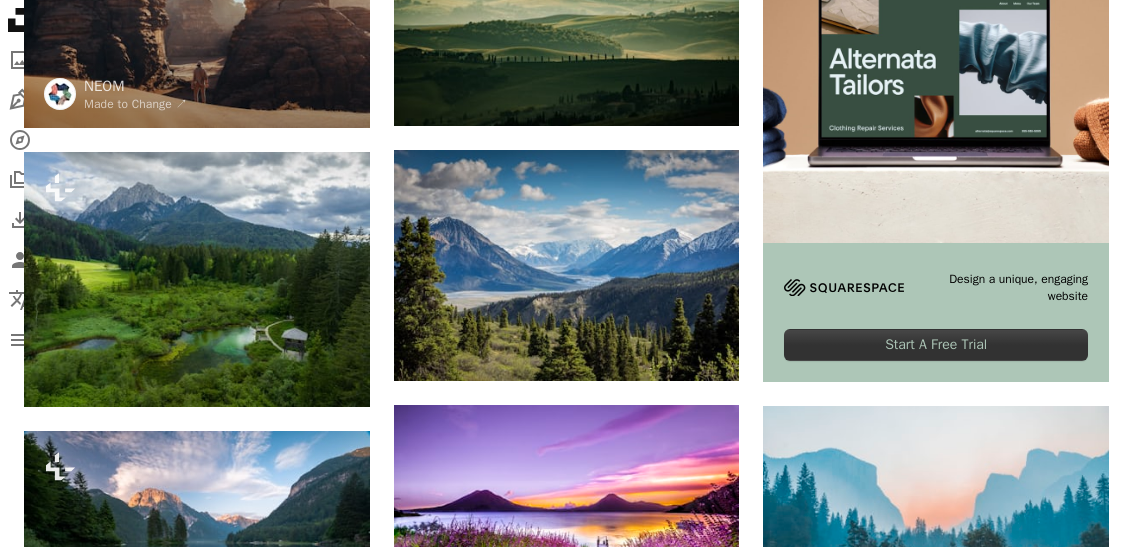 click on "A lock   ダウンロード" at bounding box center [286, 371] 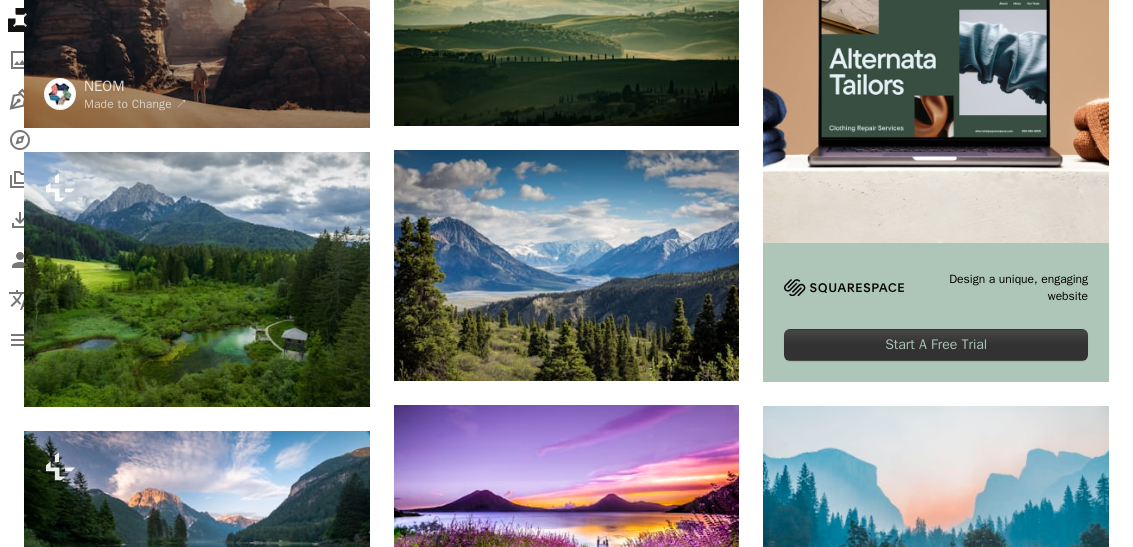 click on "An X shape 最高品質、そしてすぐに使用できる画像。 無制限にアクセスできます。 A plus sign 毎月追加されるメンバー限定コンテンツ A plus sign 無制限のロイヤリティフリーのダウンロード A plus sign イラスト  New A plus sign 法的保護の拡充 年別 62% オフ 月別 $16   $6 USD 月額 * Unsplash+ を入手する *年払いの場合、 $72 が前払い 税別。自動更新。いつでもキャンセル可能。" at bounding box center [566, 3059] 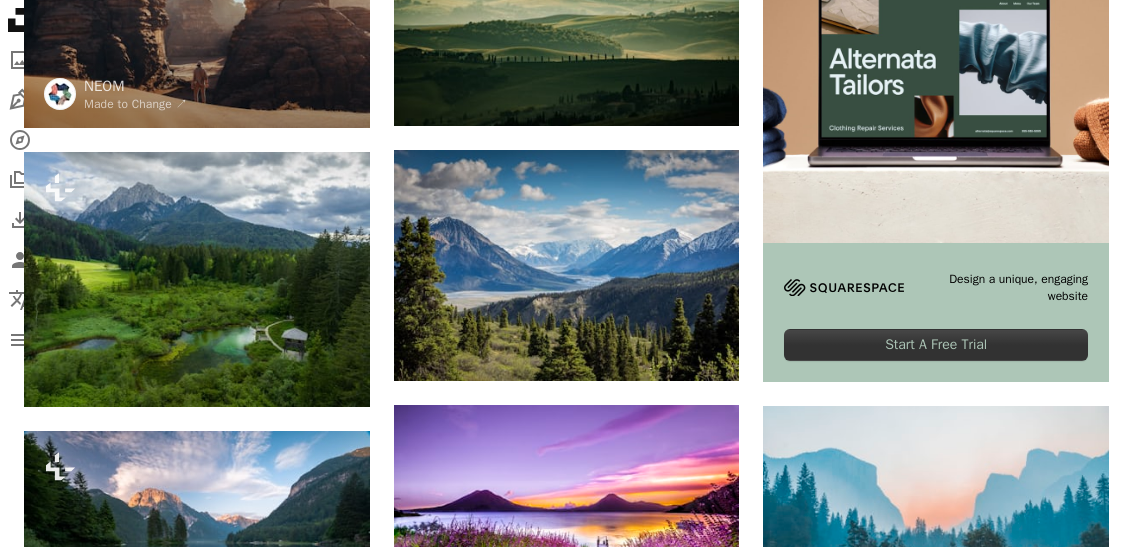 click on "Arrow pointing down" 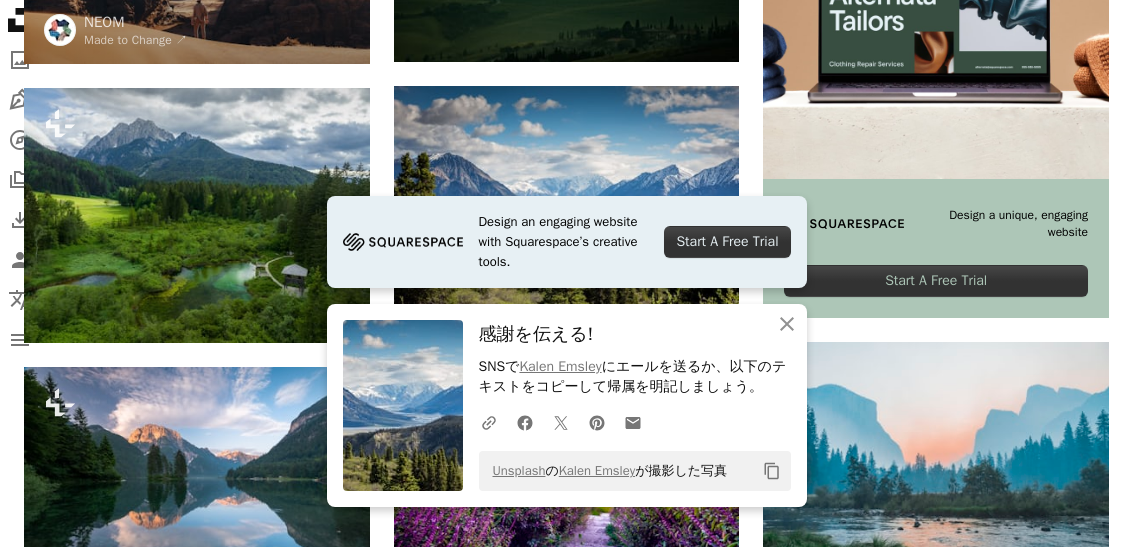 click on "An X shape 閉じる" at bounding box center (787, 324) 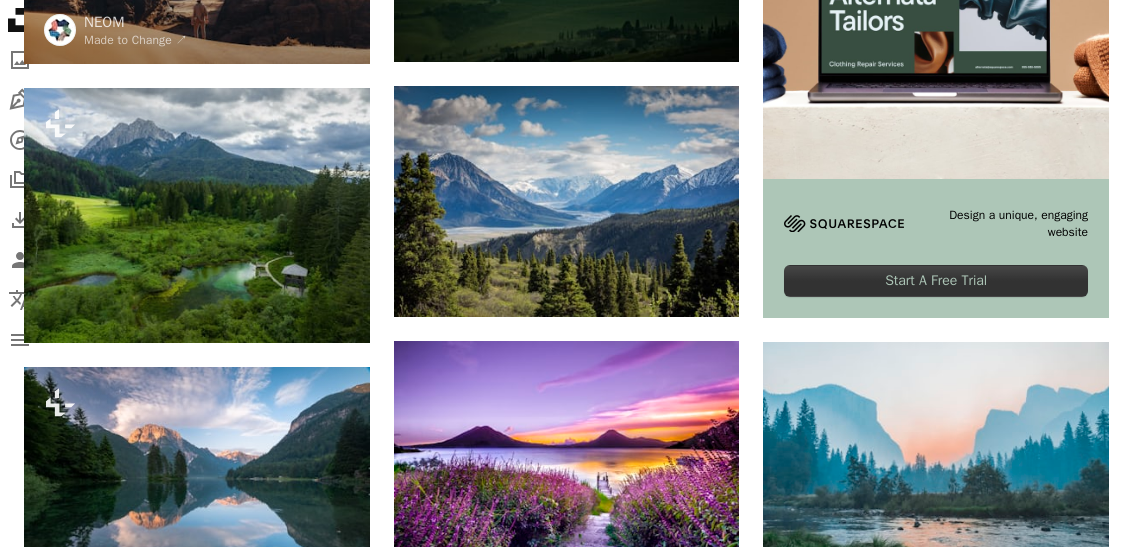 click on "A lock   ダウンロード" at bounding box center [286, 307] 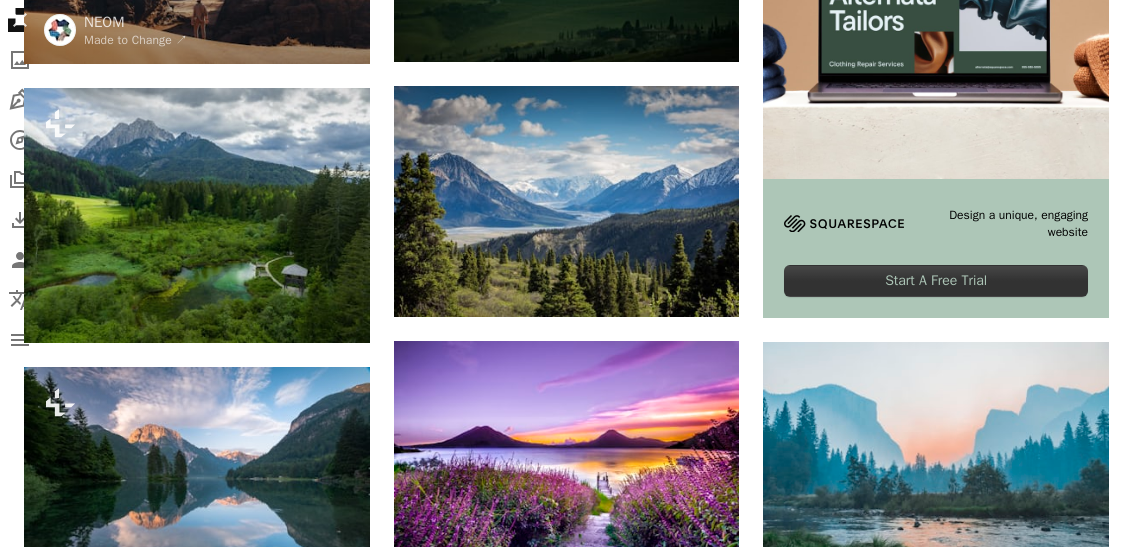 click on "An X shape 最高品質、そしてすぐに使用できる画像。 無制限にアクセスできます。 A plus sign 毎月追加されるメンバー限定コンテンツ A plus sign 無制限のロイヤリティフリーのダウンロード A plus sign イラスト  New A plus sign 法的保護の拡充 年別 62% オフ 月別 $16   $6 USD 月額 * Unsplash+ を入手する *年払いの場合、 $72 が前払い 税別。自動更新。いつでもキャンセル可能。" at bounding box center [566, 2995] 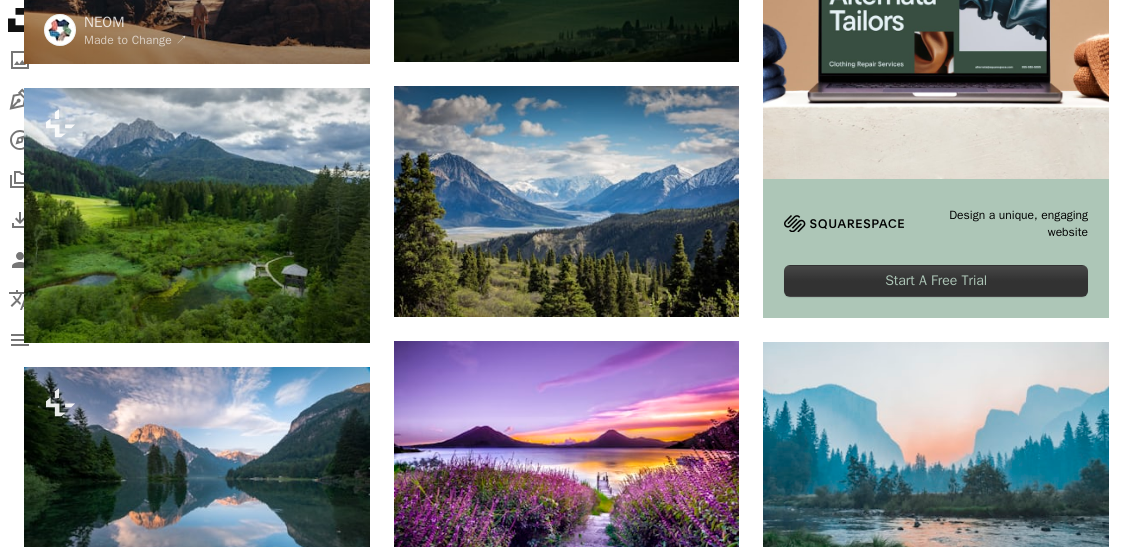 click at bounding box center (60, 309) 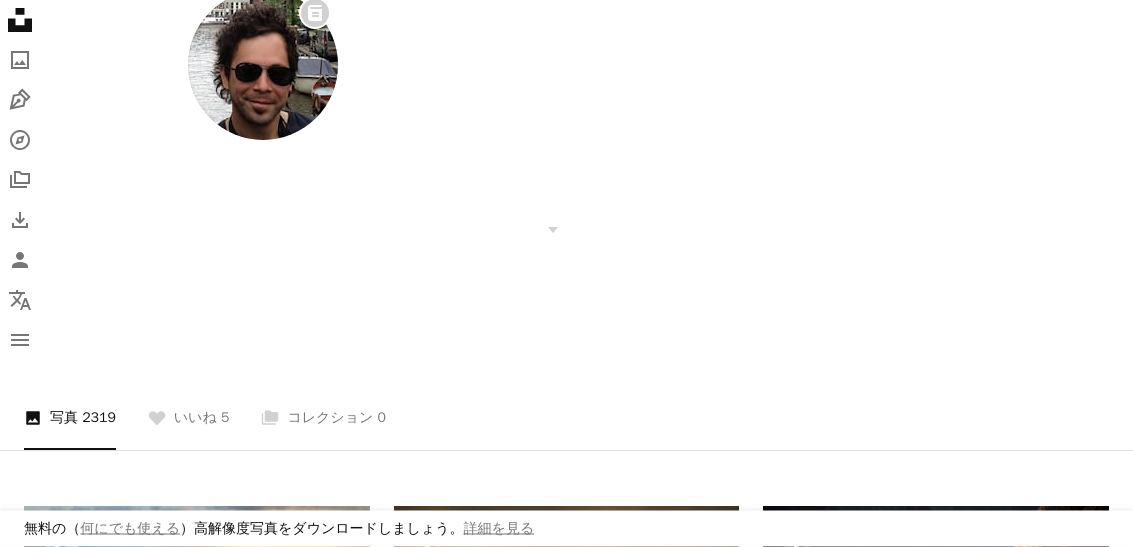 scroll, scrollTop: 490, scrollLeft: 0, axis: vertical 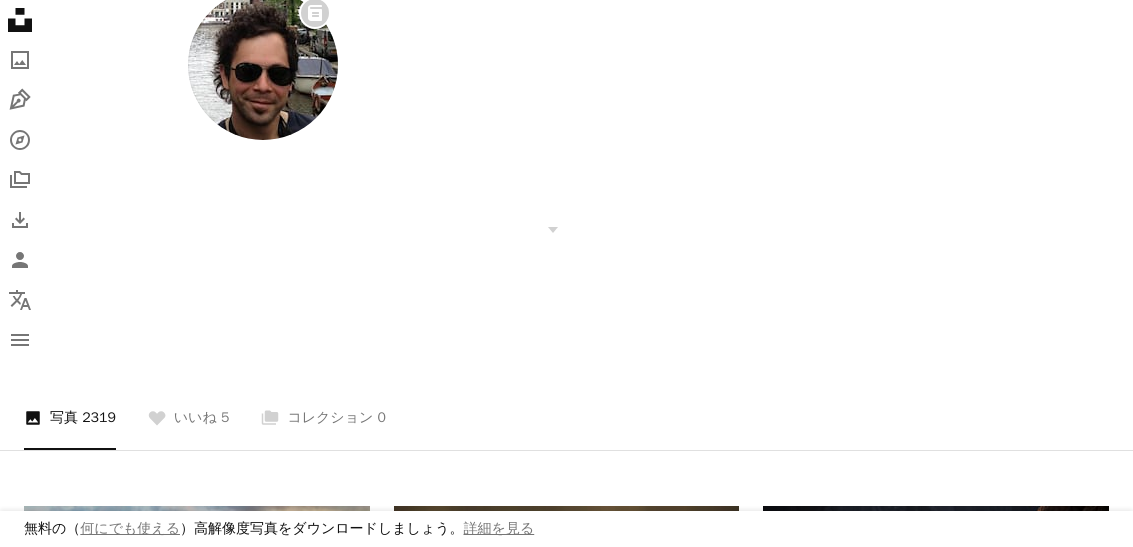 click on "A lock   ダウンロード" at bounding box center (286, 599) 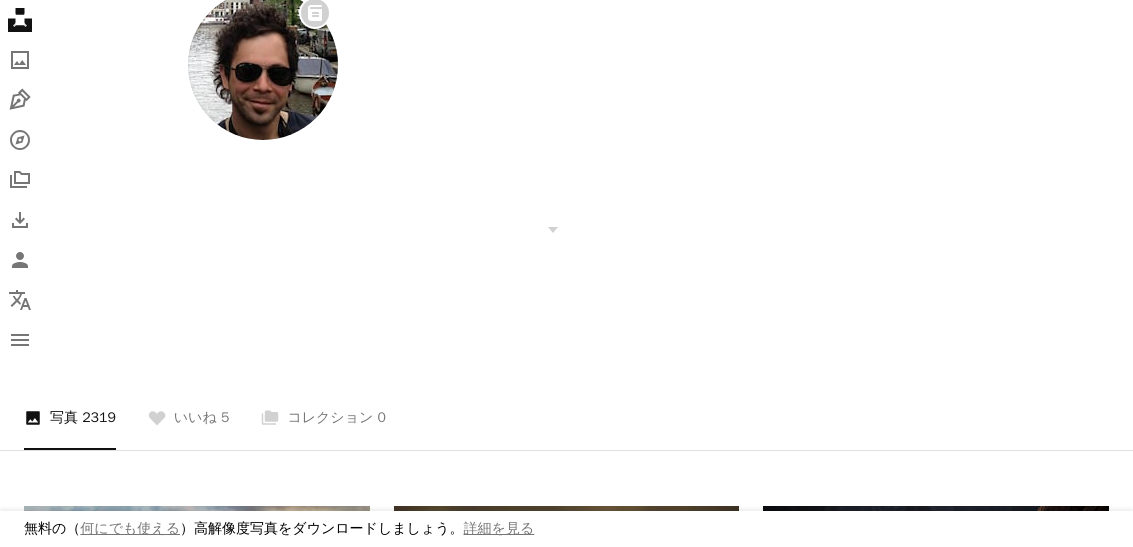 click on "An X shape 無料の（ 何にでも使える ）高解像度写真をダウンロードしましょう。 詳細を見る 最高品質、そしてすぐに使用できる画像。 無制限にアクセスできます。 A plus sign 毎月追加されるメンバー限定コンテンツ A plus sign 無制限のロイヤリティフリーのダウンロード A plus sign イラスト  New A plus sign 法的保護の拡充 年別 62% オフ 月別 $16   $6 USD 月額 * Unsplash+ を入手する *年払いの場合、 $72 が前払い 税別。自動更新。いつでもキャンセル可能。" at bounding box center [566, 3868] 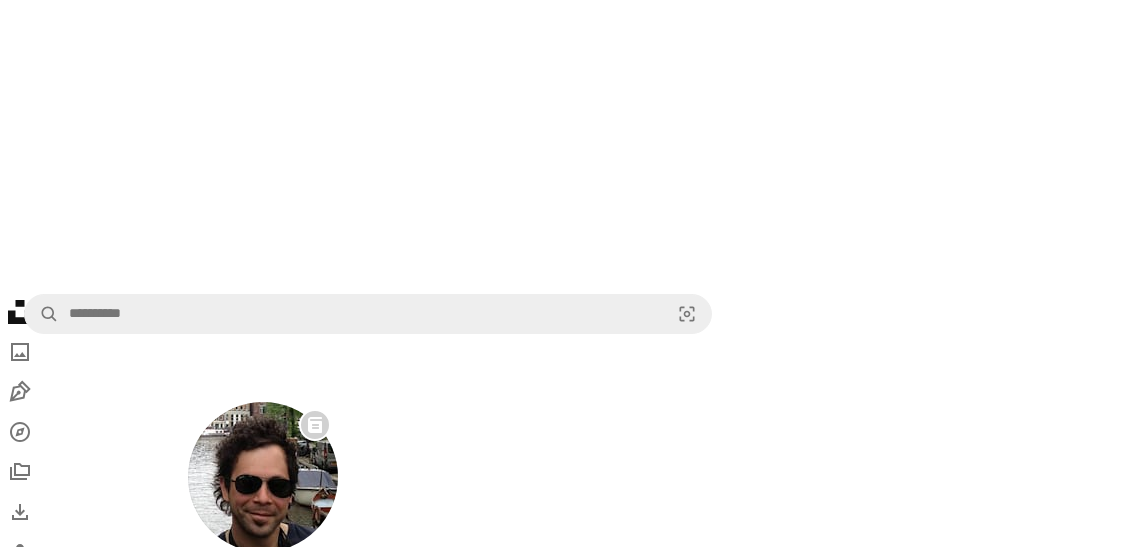scroll, scrollTop: 0, scrollLeft: 0, axis: both 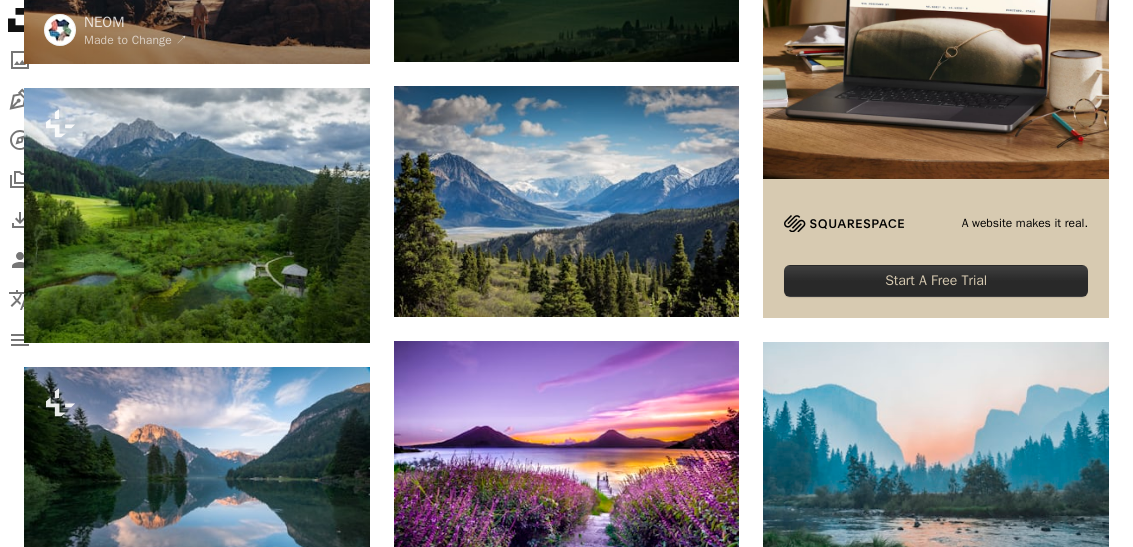 click on "Arrow pointing down" at bounding box center [699, 535] 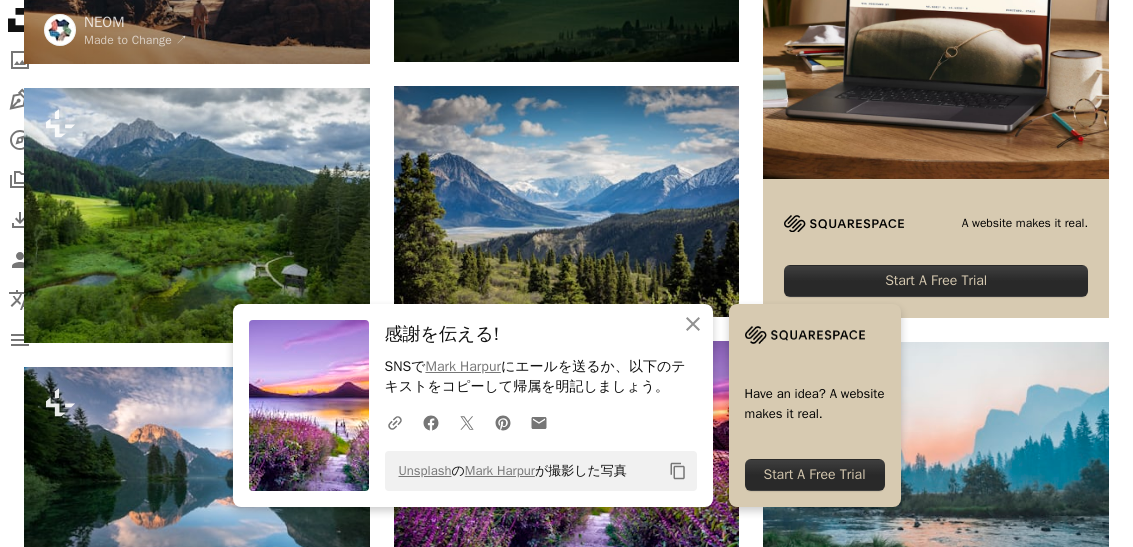 click on "An X shape" 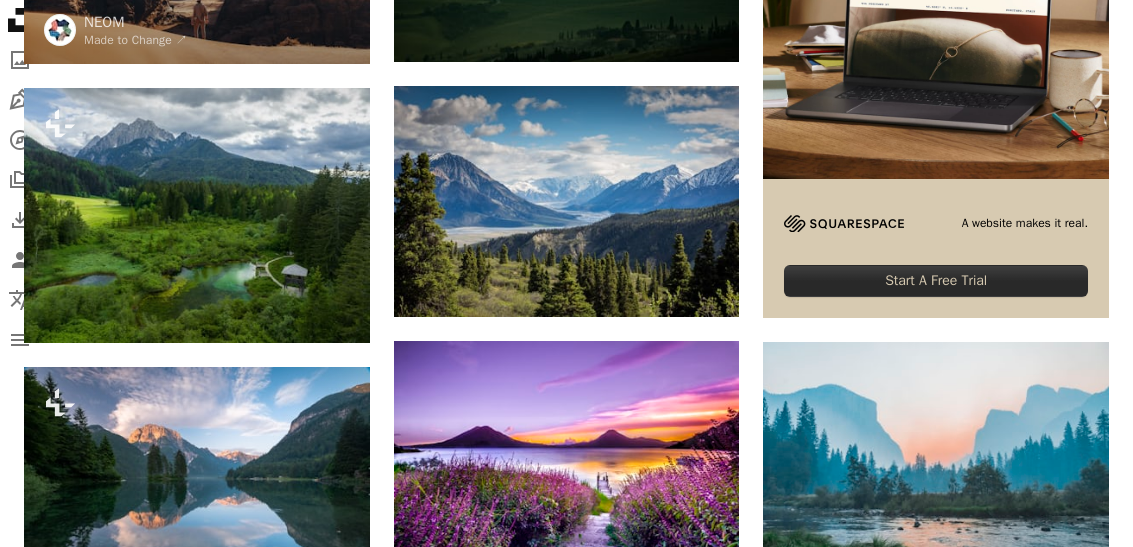 click at bounding box center [567, 456] 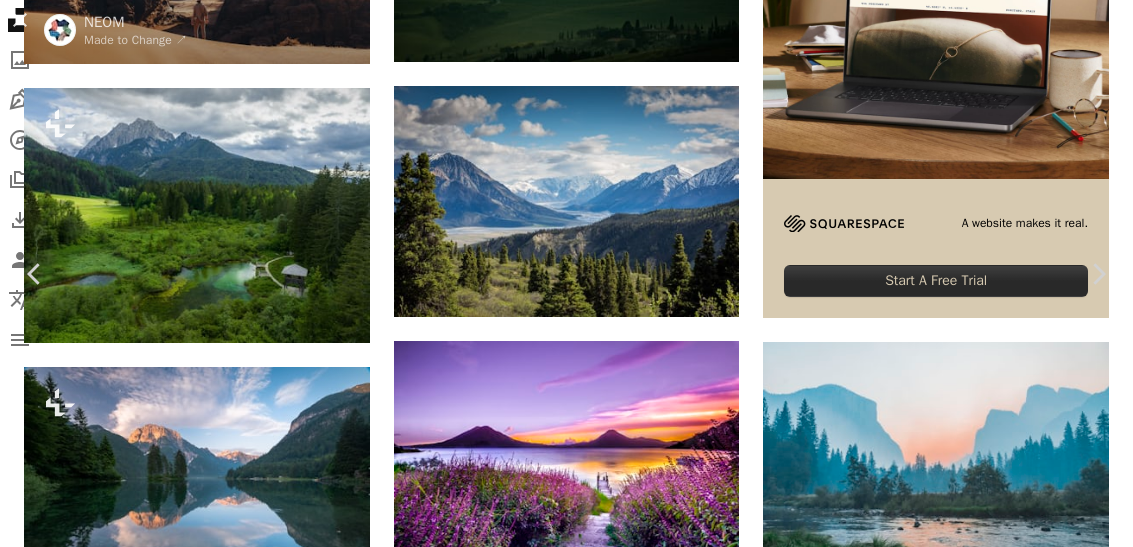 click on "An X shape Chevron left Chevron right [FIRST] [LAST] 案件受付中 A checkmark inside of a circle A heart A plus sign 画像を編集   Plus sign for Unsplash+ 無料ダウンロード Chevron down Zoom in 閲覧数 128,917,728 ダウンロード数 841,902 特集されたコレクション 写真 ,  自然 ,  壁紙 A forward-right arrow 共有 Info icon 情報 More Actions A map marker [CITY], [COUNTRY] Calendar outlined [DATE] に公開 Camera Canon, EOS 7D Safety Unsplashライセンス の下、無料で利用可能 花 花 日没 雲 雲 川 紫 湖 風景の壁紙 夢 壁紙 背景 火山 植生 グアテマラ 風景の背景 湖畔 桟橋 パープルフィールド 壁紙 パブリックドメインの写真 iStockでプレミアム関連写真を閲覧する  |  コード：UNSPLASH20で20%オフ iStockでもっと見る  ↗ 関連イメージ A heart A plus sign [FIRST] [LAST] 案件受付中 A checkmark inside of a circle Arrow pointing down A heart A plus sign A heart A heart" at bounding box center [566, 2995] 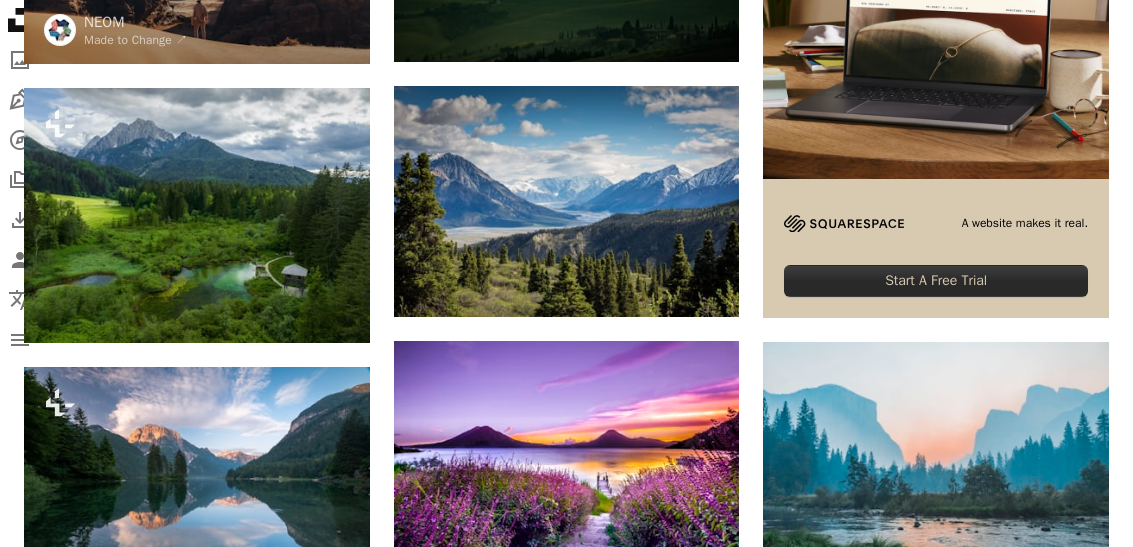 click at bounding box center [430, 537] 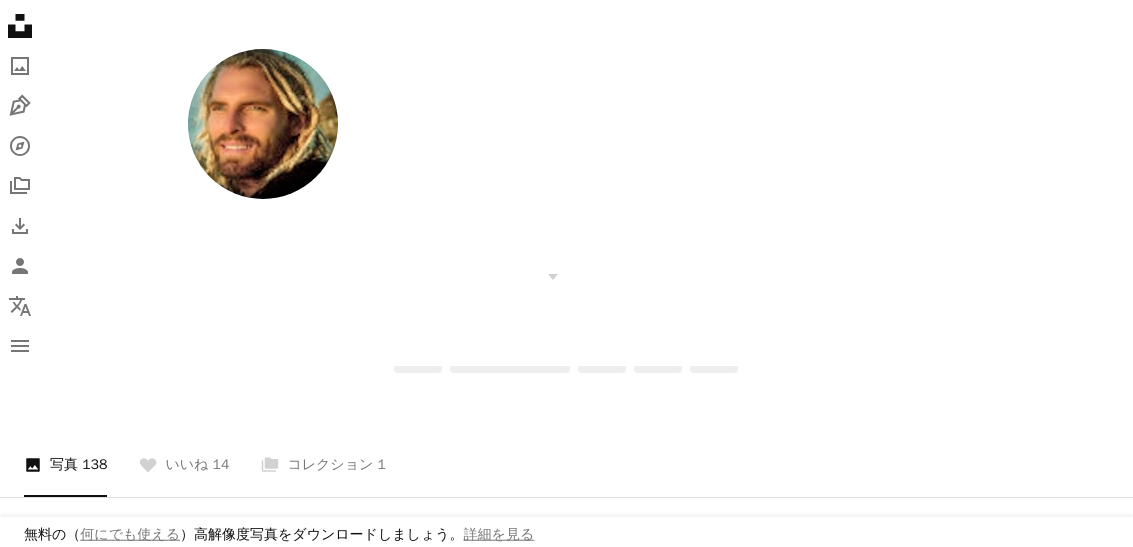 scroll, scrollTop: 0, scrollLeft: 0, axis: both 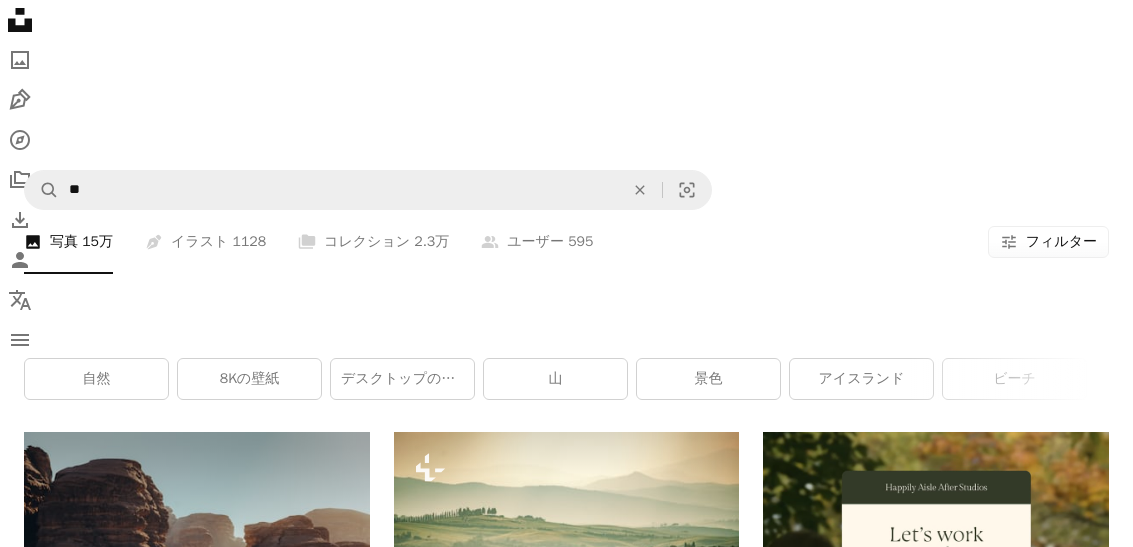 click at bounding box center (430, 627) 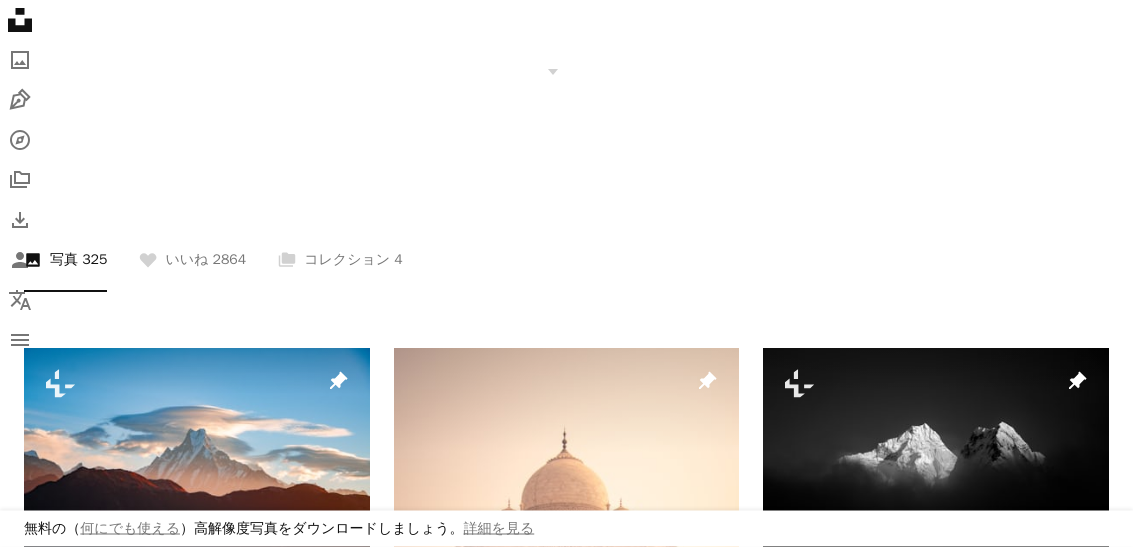 scroll, scrollTop: 660, scrollLeft: 0, axis: vertical 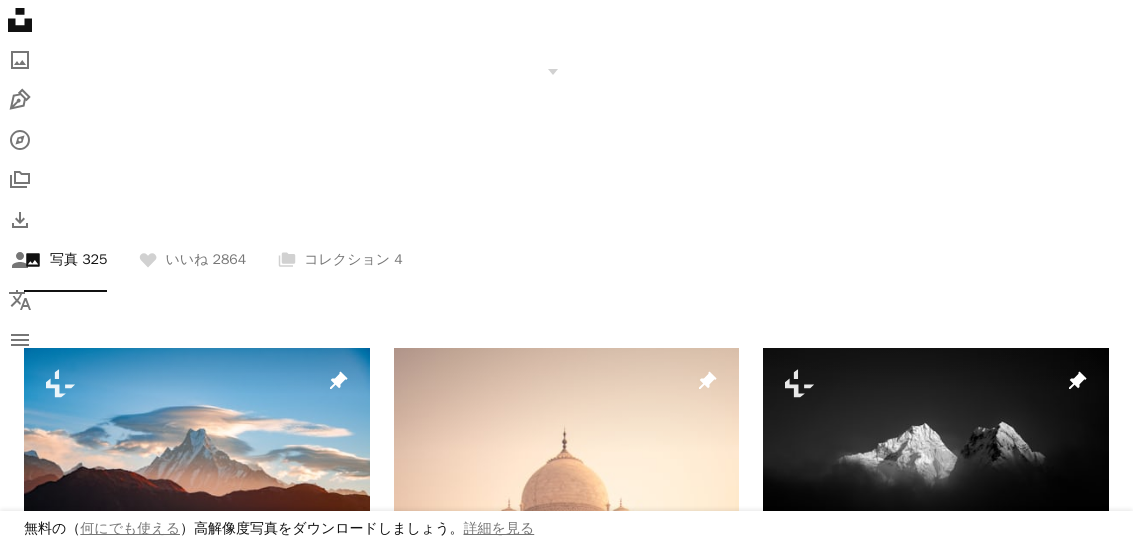 click on "A lock   ダウンロード" at bounding box center (286, 541) 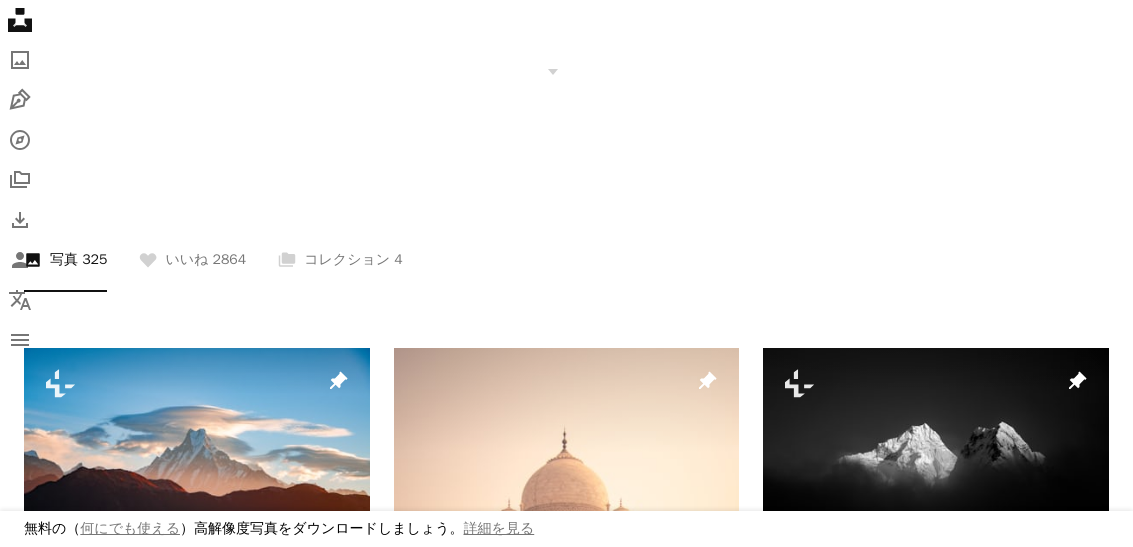 click on "An X shape 無料の（ 何にでも使える ）高解像度写真をダウンロードしましょう。 詳細を見る 最高品質、そしてすぐに使用できる画像。 無制限にアクセスできます。 A plus sign 毎月追加されるメンバー限定コンテンツ A plus sign 無制限のロイヤリティフリーのダウンロード A plus sign イラスト  New A plus sign 法的保護の拡充 年別 62% オフ 月別 $16   $6 USD 月額 * Unsplash+ を入手する *年払いの場合、 $72 が前払い 税別。自動更新。いつでもキャンセル可能。" at bounding box center [566, 4360] 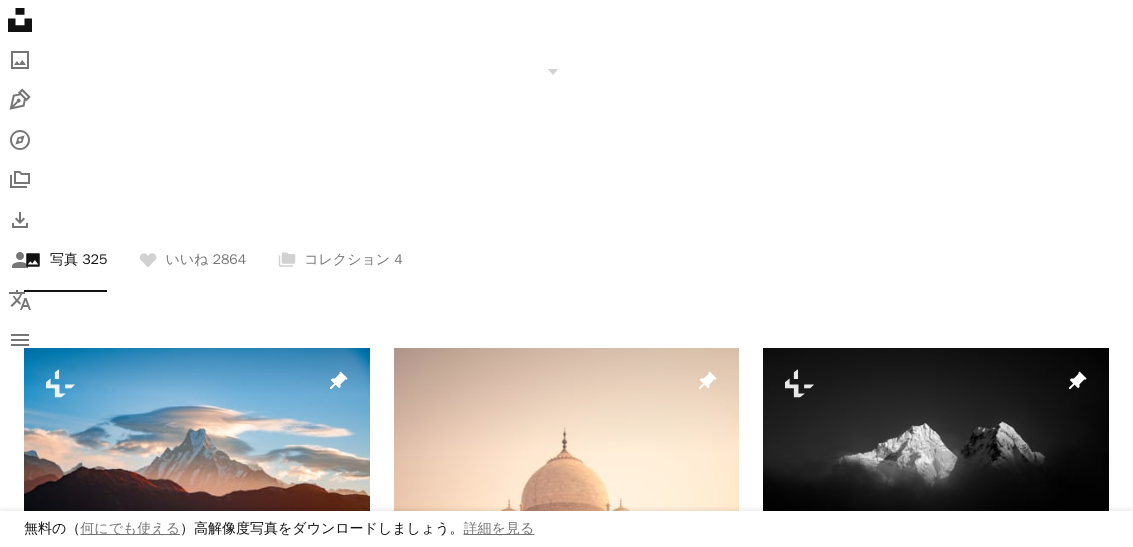 click on "A lock   ダウンロード" at bounding box center [286, 541] 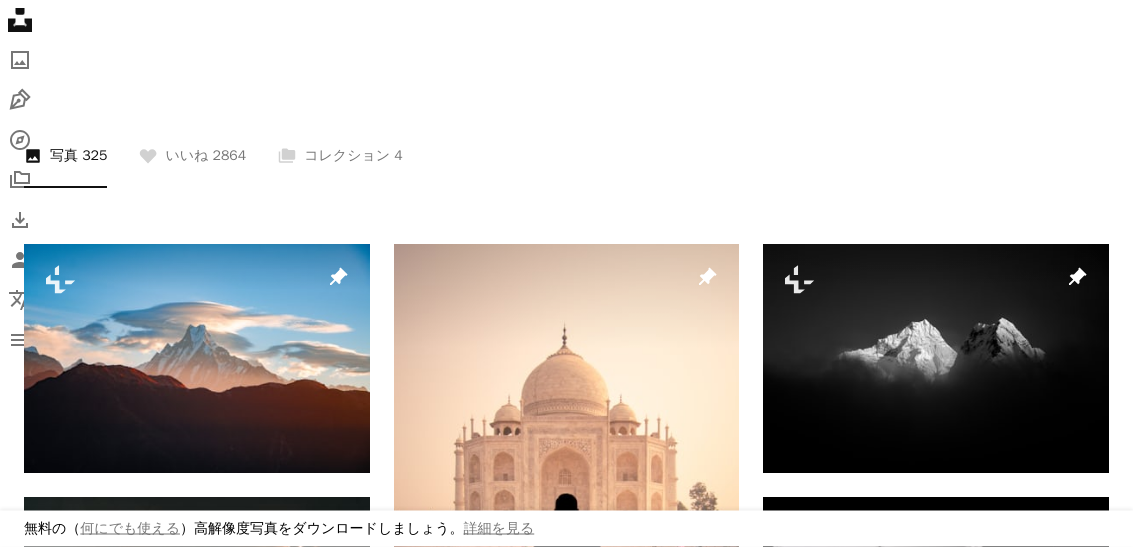 scroll, scrollTop: 756, scrollLeft: 0, axis: vertical 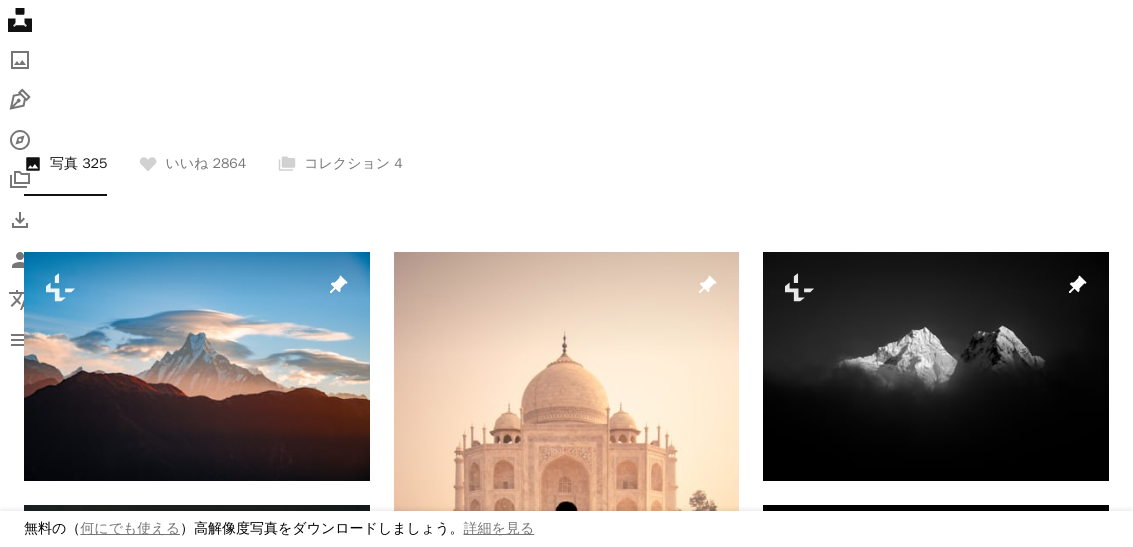 click on "An X shape 無料の（ 何にでも使える ）高解像度写真をダウンロードしましょう。 詳細を見る 最高品質、そしてすぐに使用できる画像。 無制限にアクセスできます。 A plus sign 毎月追加されるメンバー限定コンテンツ A plus sign 無制限のロイヤリティフリーのダウンロード A plus sign イラスト  New A plus sign 法的保護の拡充 年別 62% オフ 月別 $16   $6 USD 月額 * Unsplash+ を入手する *年払いの場合、 $72 が前払い 税別。自動更新。いつでもキャンセル可能。" at bounding box center [566, 4264] 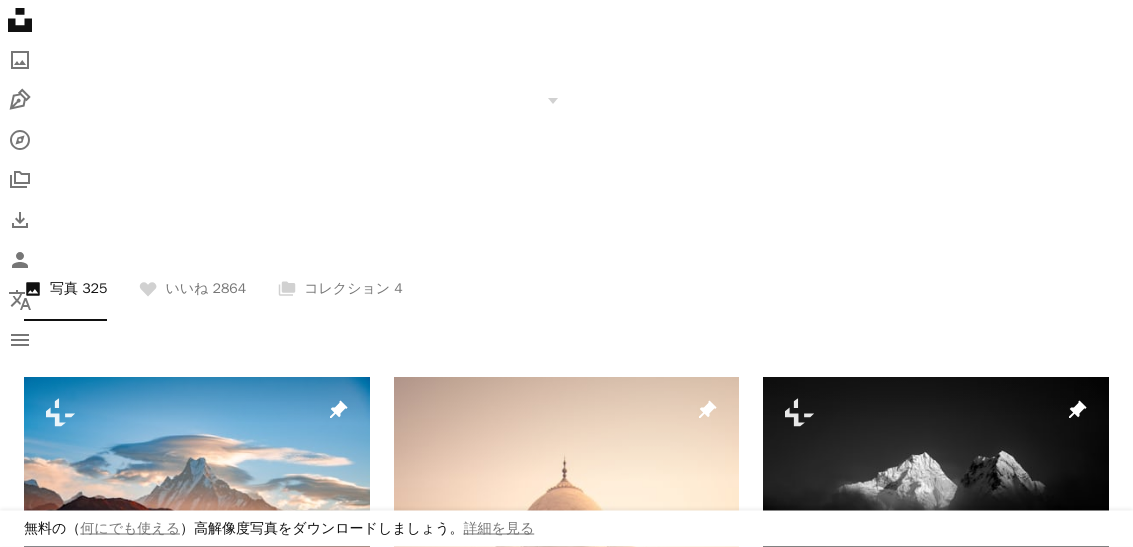 scroll, scrollTop: 631, scrollLeft: 0, axis: vertical 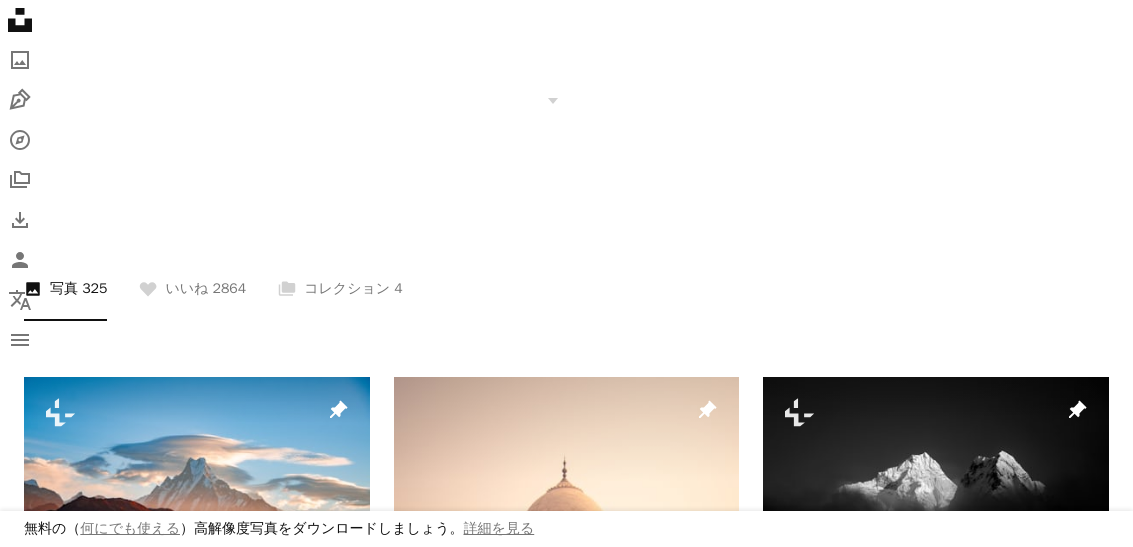 click on "A lock   ダウンロード" at bounding box center [286, 570] 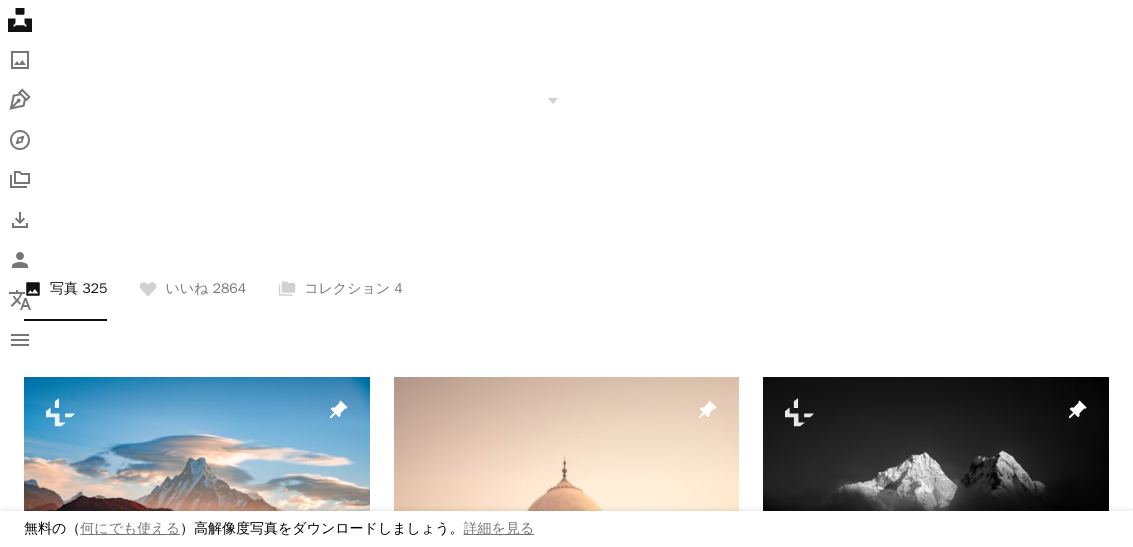 click on "An X shape 無料の（ 何にでも使える ）高解像度写真をダウンロードしましょう。 詳細を見る 最高品質、そしてすぐに使用できる画像。 無制限にアクセスできます。 A plus sign 毎月追加されるメンバー限定コンテンツ A plus sign 無制限のロイヤリティフリーのダウンロード A plus sign イラスト  New A plus sign 法的保護の拡充 年別 62% オフ 月別 $16   $6 USD 月額 * Unsplash+ を入手する *年払いの場合、 $72 が前払い 税別。自動更新。いつでもキャンセル可能。" at bounding box center (566, 4389) 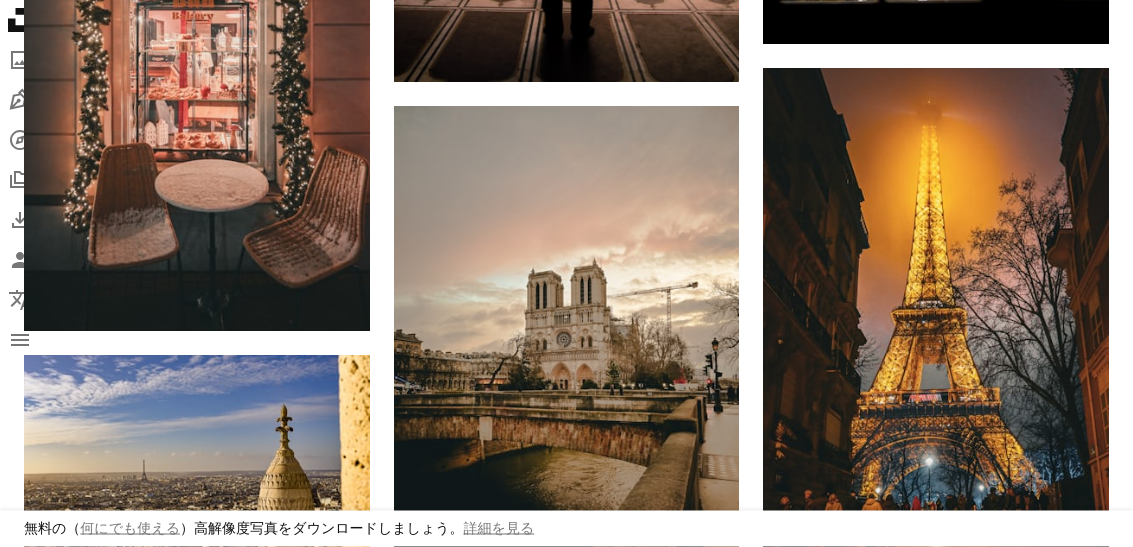 scroll, scrollTop: 1448, scrollLeft: 0, axis: vertical 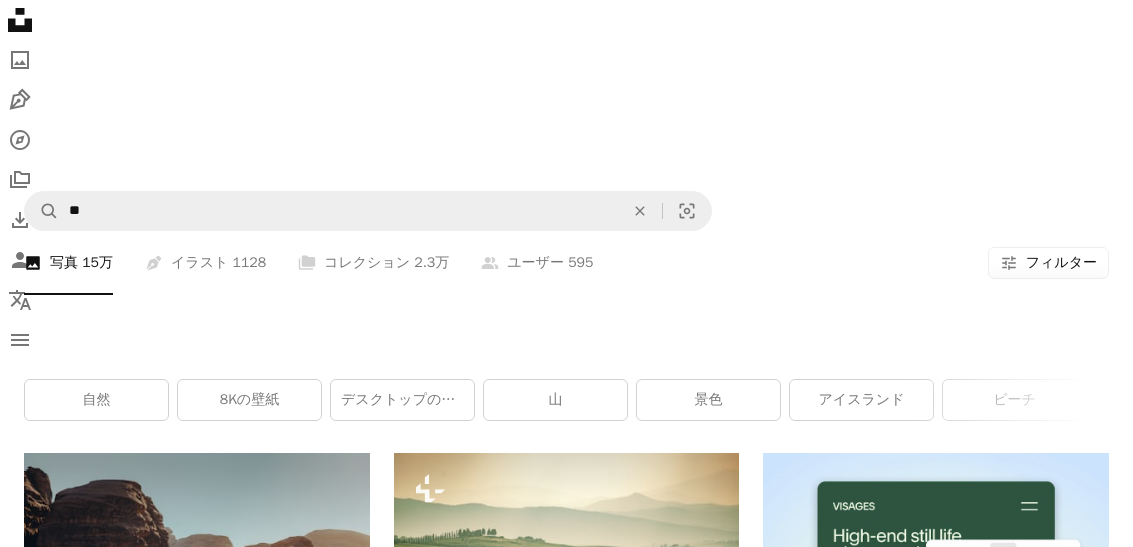 click on "A lock   ダウンロード" at bounding box center [656, 646] 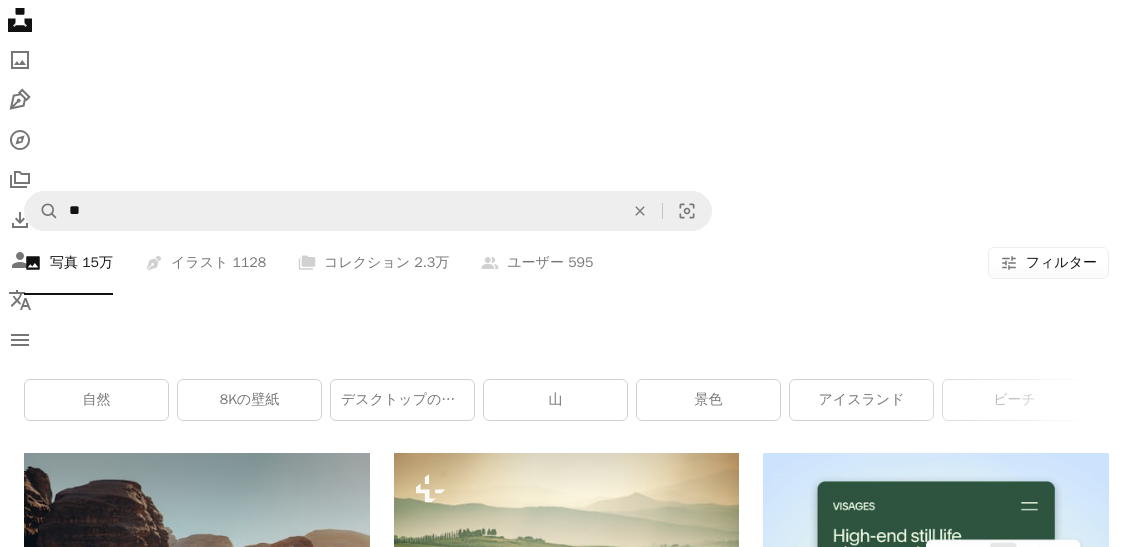 click on "An X shape 最高品質、そしてすぐに使用できる画像。 無制限にアクセスできます。 A plus sign 毎月追加されるメンバー限定コンテンツ A plus sign 無制限のロイヤリティフリーのダウンロード A plus sign イラスト  New A plus sign 法的保護の拡充 年別 62% オフ 月別 $16   $6 USD 月額 * Unsplash+ を入手する *年払いの場合、 $72 が前払い 税別。自動更新。いつでもキャンセル可能。" at bounding box center [566, 3615] 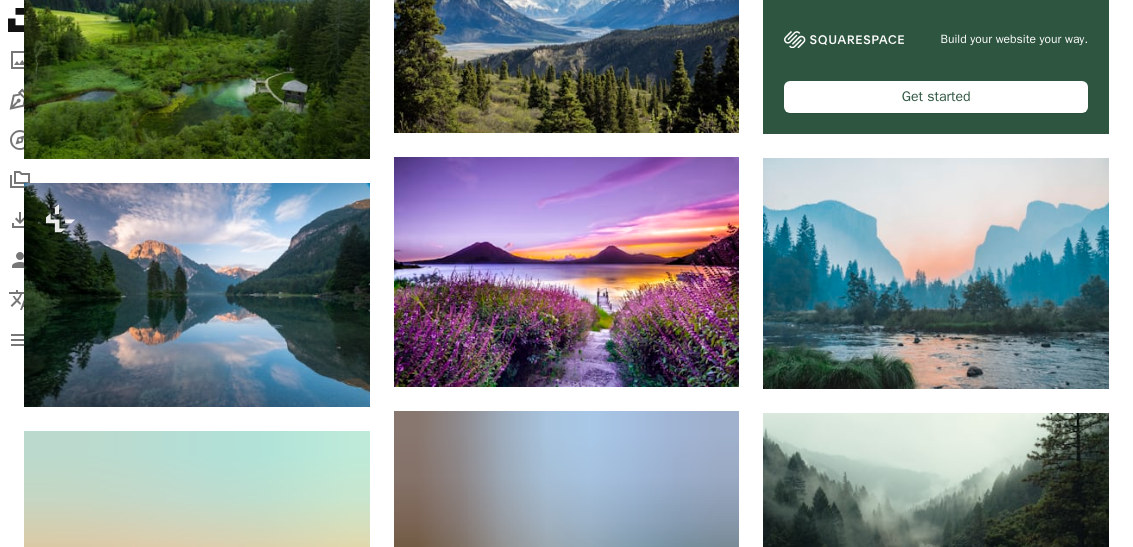 scroll, scrollTop: 996, scrollLeft: 0, axis: vertical 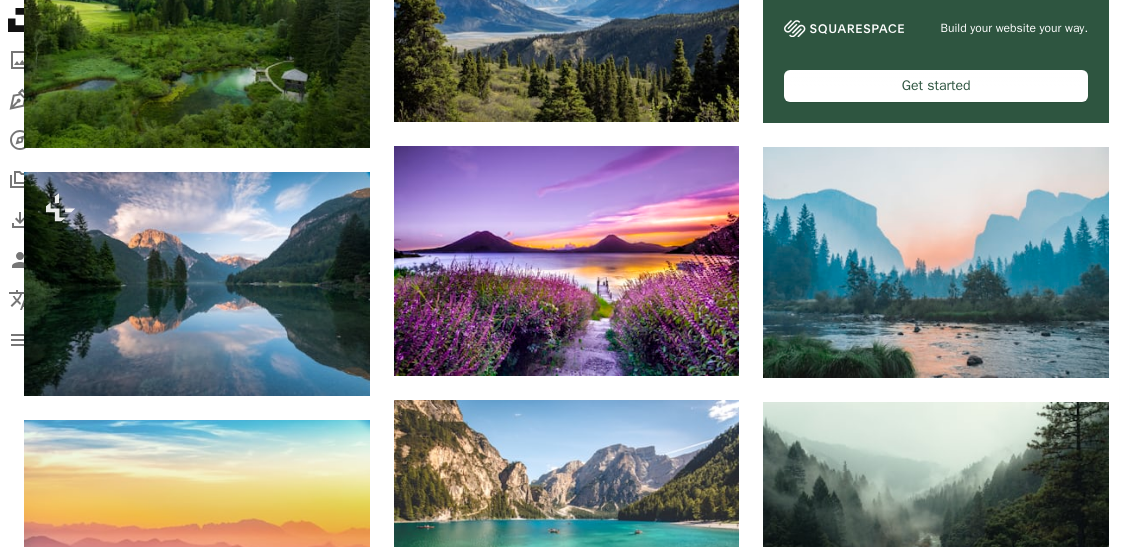click at bounding box center (430, 597) 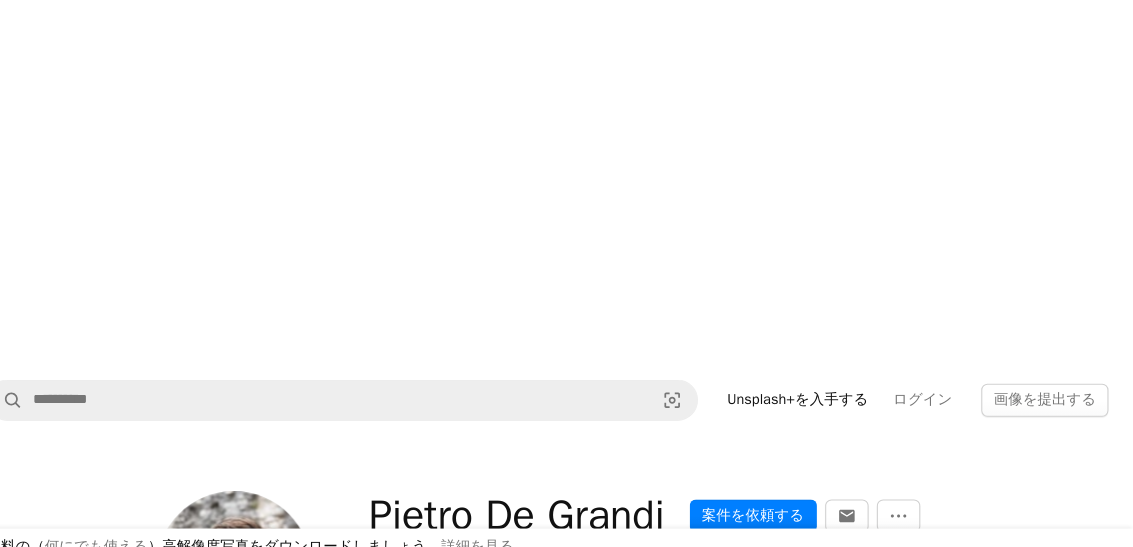 scroll, scrollTop: 0, scrollLeft: 0, axis: both 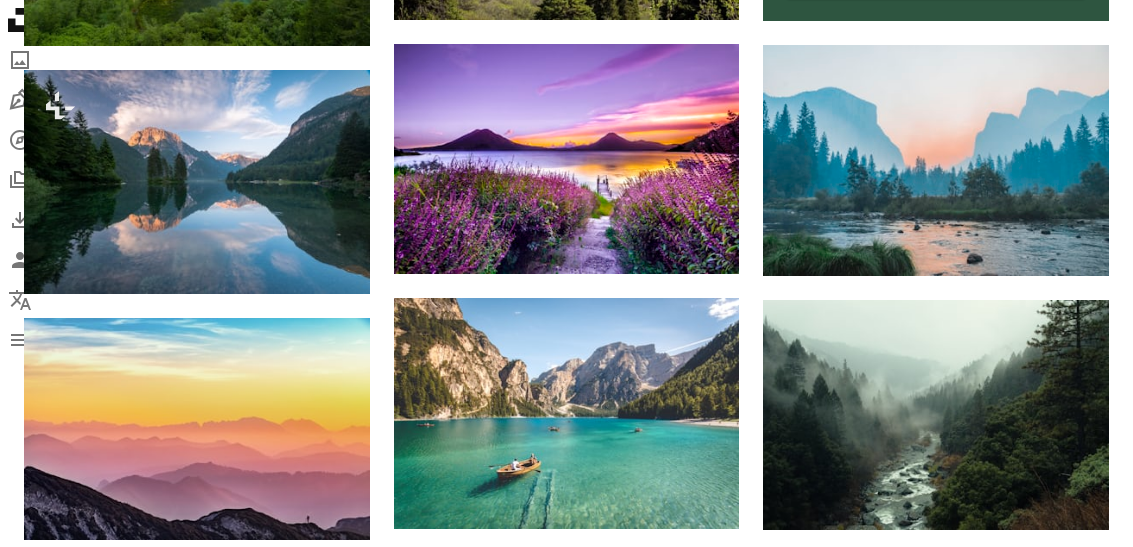 click on "Bailey Zindel" at bounding box center [864, 240] 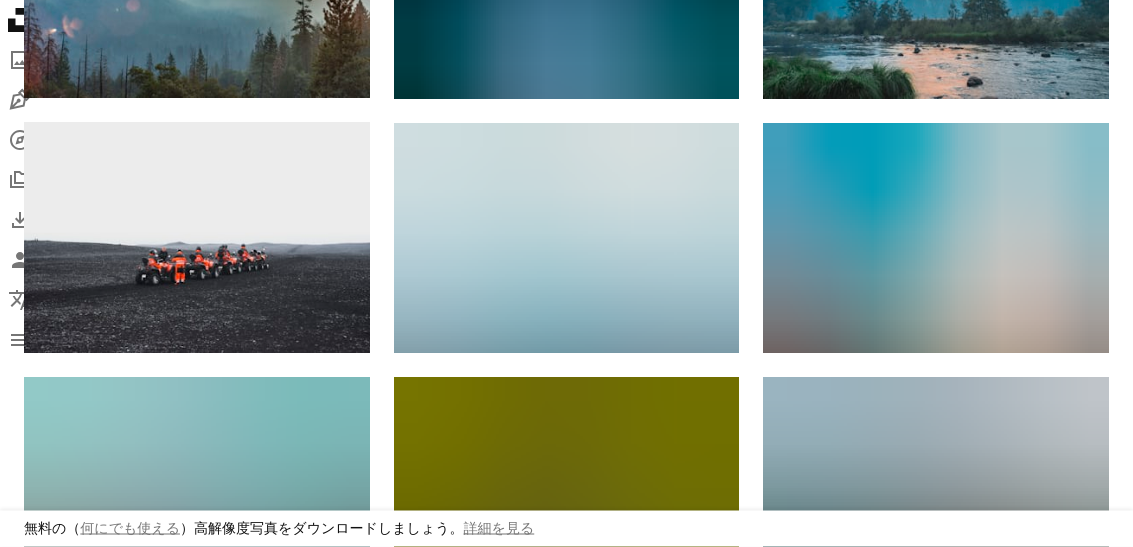 scroll, scrollTop: 1036, scrollLeft: 0, axis: vertical 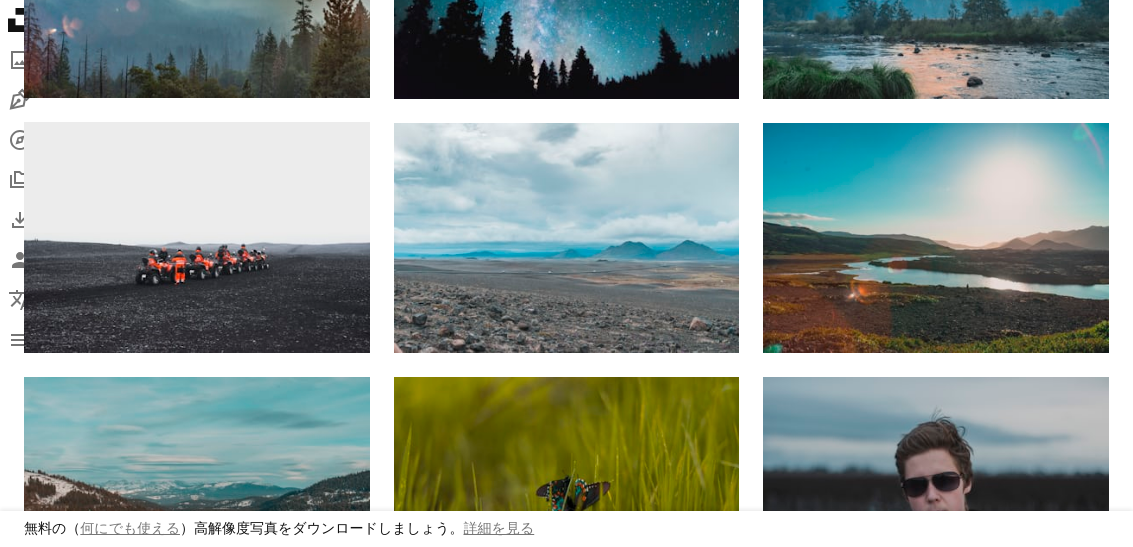 click on "Arrow pointing down" 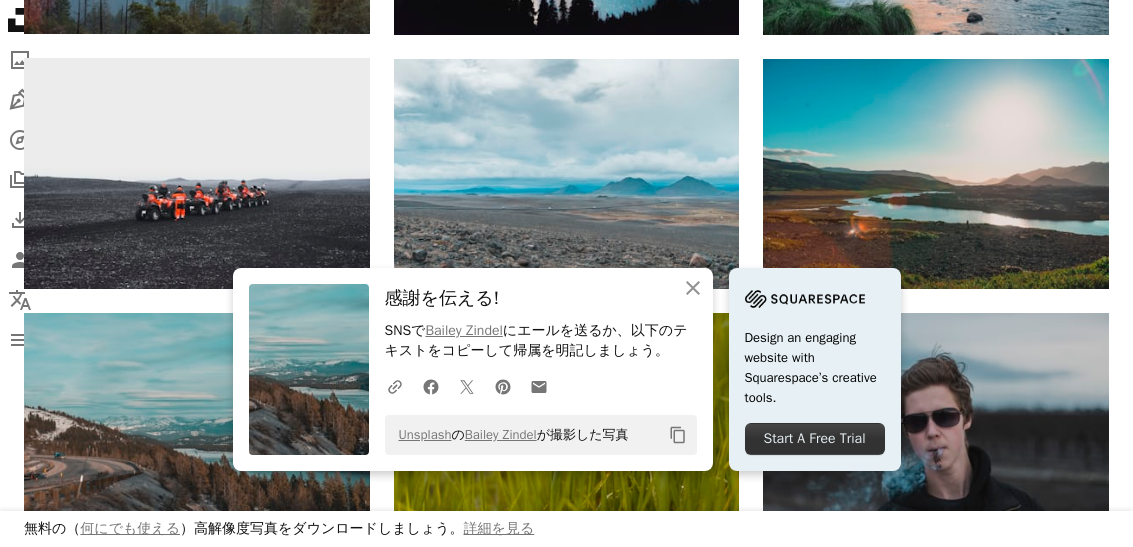 click on "An X shape 閉じる" at bounding box center [693, 288] 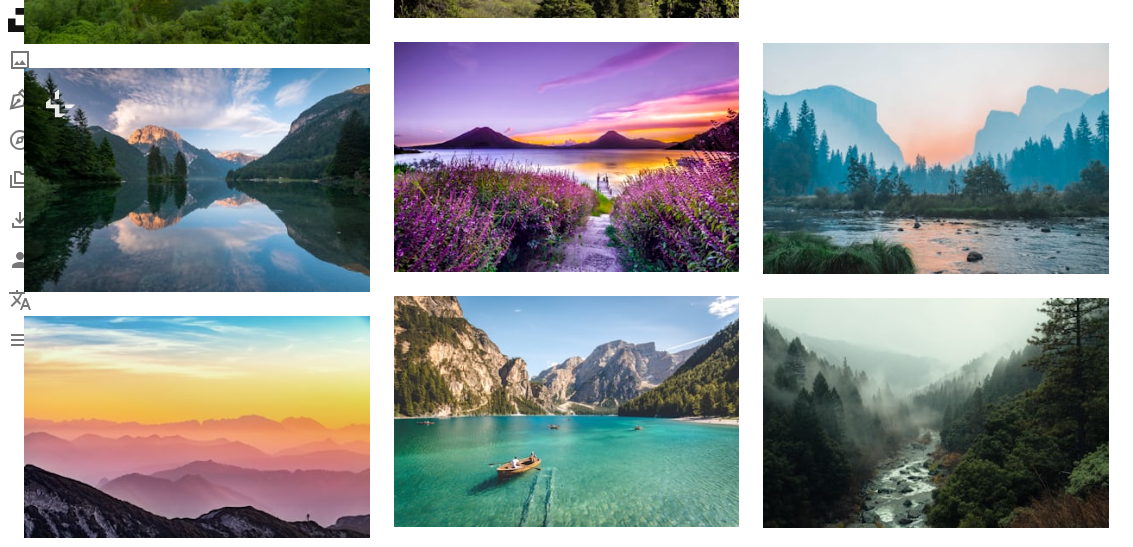 scroll, scrollTop: 1162, scrollLeft: 0, axis: vertical 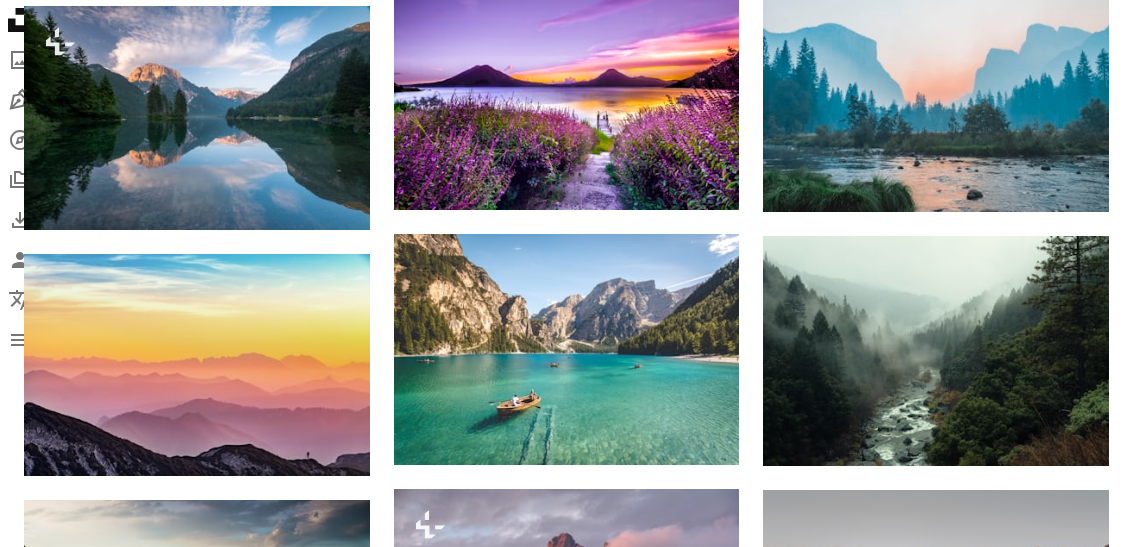 click at bounding box center (567, 349) 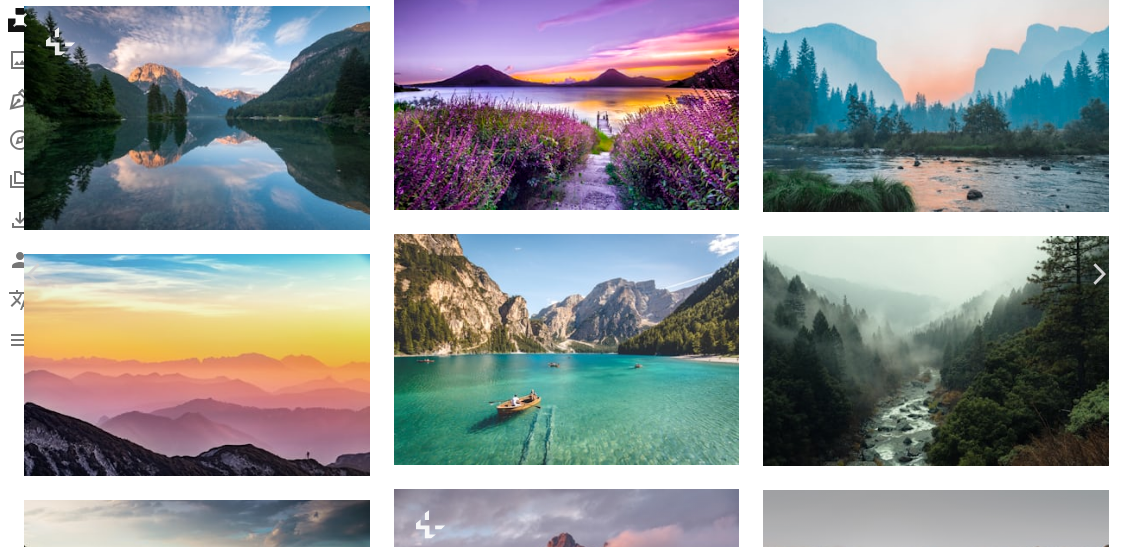 scroll, scrollTop: 38, scrollLeft: 0, axis: vertical 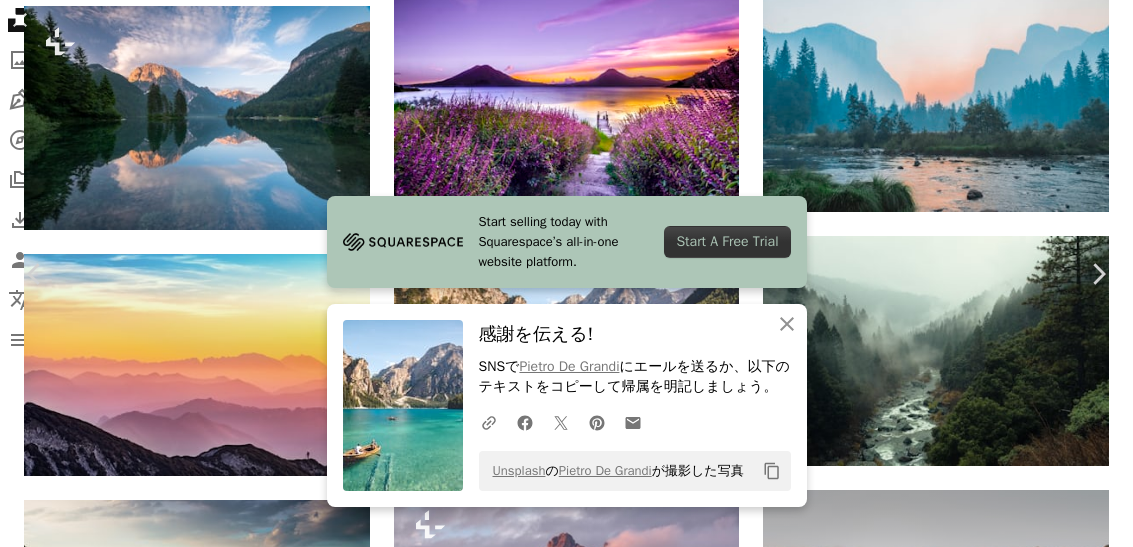 click on "An X shape" 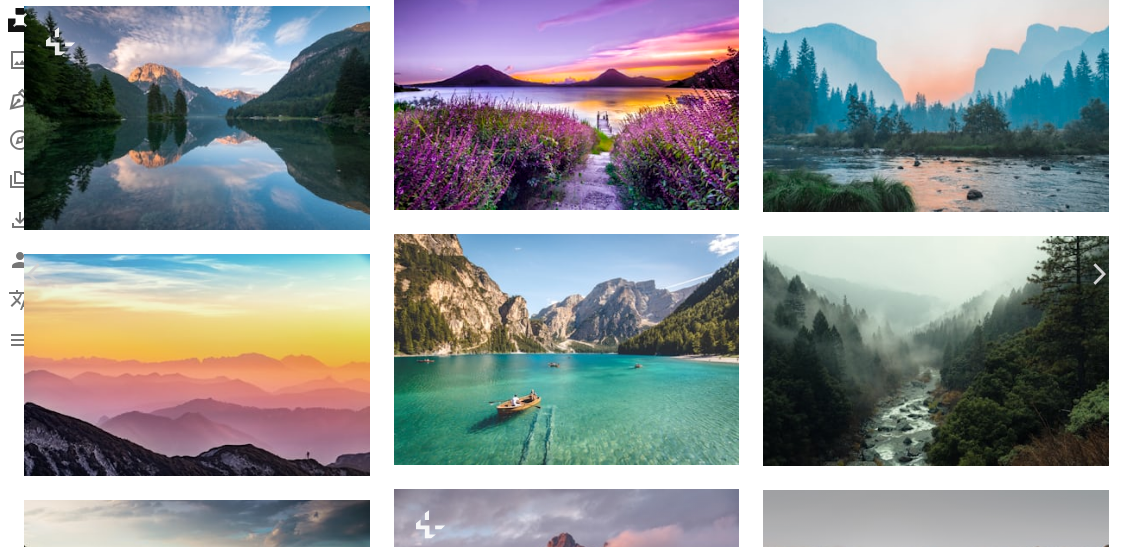 click on "An X shape Chevron left Chevron right [FIRST] [LAST] 案件受付中 A checkmark inside of a circle A heart A plus sign 画像を編集   Plus sign for Unsplash+ 無料ダウンロード Chevron down Zoom in 閲覧数 74,256,460 ダウンロード数 1,124,630 特集されたコレクション 写真 ,  自然 ,  旅行 A forward-right arrow 共有 Info icon 情報 More Actions A map marker [CITY], [COUNTRY] Calendar outlined [DATE] に公開 Safety Unsplashライセンス の下、無料で利用可能 森 緑 イタリア 湖 舟 風景の壁紙 山の壁紙 壁紙 日光 背景 風光 明媚 な ドロミテ アルプス山脈 山の背景 漕艇 風景の背景 カヌー ボート 壁紙 バックグラウンド クリエイティブコモンズの写真 iStockでプレミアム関連写真を閲覧する  |  コード：UNSPLASH20で20%オフ iStockでもっと見る  ↗ 関連イメージ A heart A plus sign [FIRST] [LAST] 案件受付中 A checkmark inside of a circle A heart A heart" at bounding box center [566, 2635] 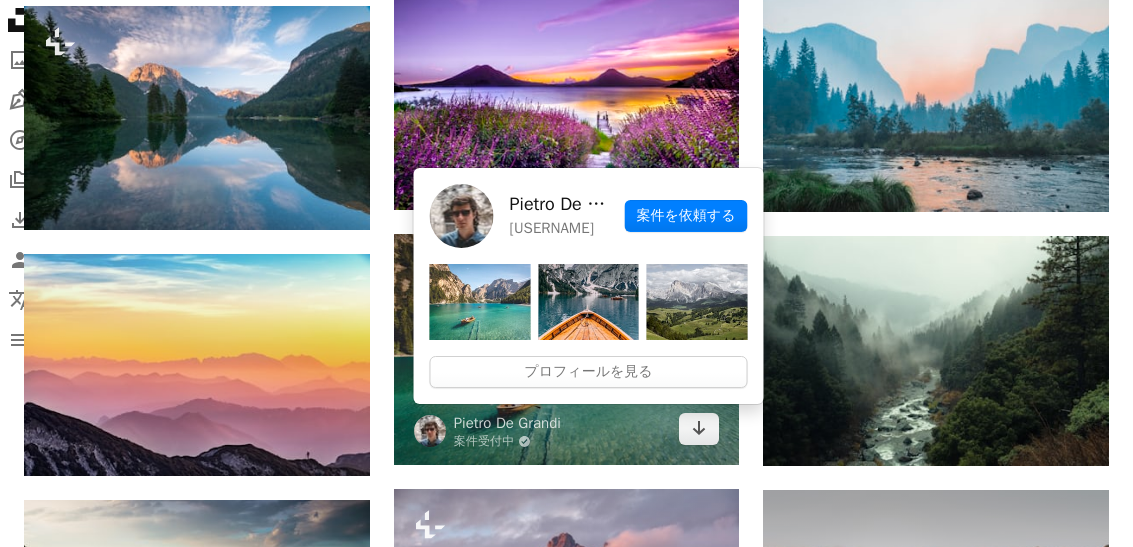 click at bounding box center [567, 349] 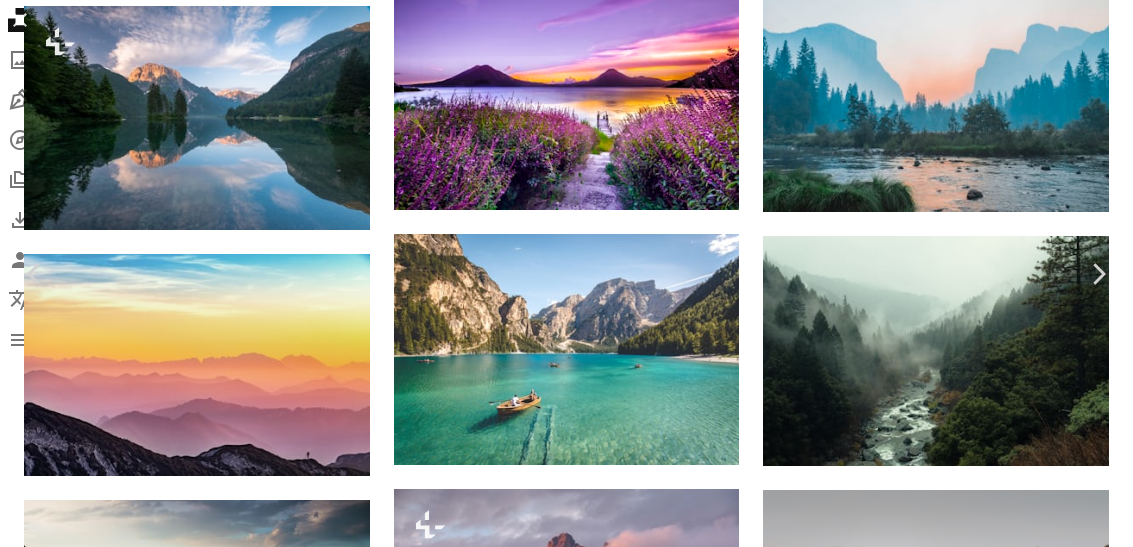 click on "An X shape Chevron left Chevron right [FIRST] [LAST] 案件受付中 A checkmark inside of a circle A heart A plus sign 画像を編集   Plus sign for Unsplash+ 無料ダウンロード Chevron down Zoom in 閲覧数 74,256,460 ダウンロード数 1,124,630 特集されたコレクション 写真 ,  自然 ,  旅行 A forward-right arrow 共有 Info icon 情報 More Actions A map marker [CITY], [COUNTRY] Calendar outlined [DATE] に公開 Safety Unsplashライセンス の下、無料で利用可能 森 緑 イタリア 湖 舟 風景の壁紙 山の壁紙 壁紙 日光 背景 風光 明媚 な ドロミテ アルプス山脈 山の背景 漕艇 風景の背景 カヌー ボート 壁紙 バックグラウンド クリエイティブコモンズの写真 iStockでプレミアム関連写真を閲覧する  |  コード：UNSPLASH20で20%オフ iStockでもっと見る  ↗ 関連イメージ A heart A plus sign [FIRST] [LAST] 案件受付中 A checkmark inside of a circle A heart A heart" at bounding box center [566, 2635] 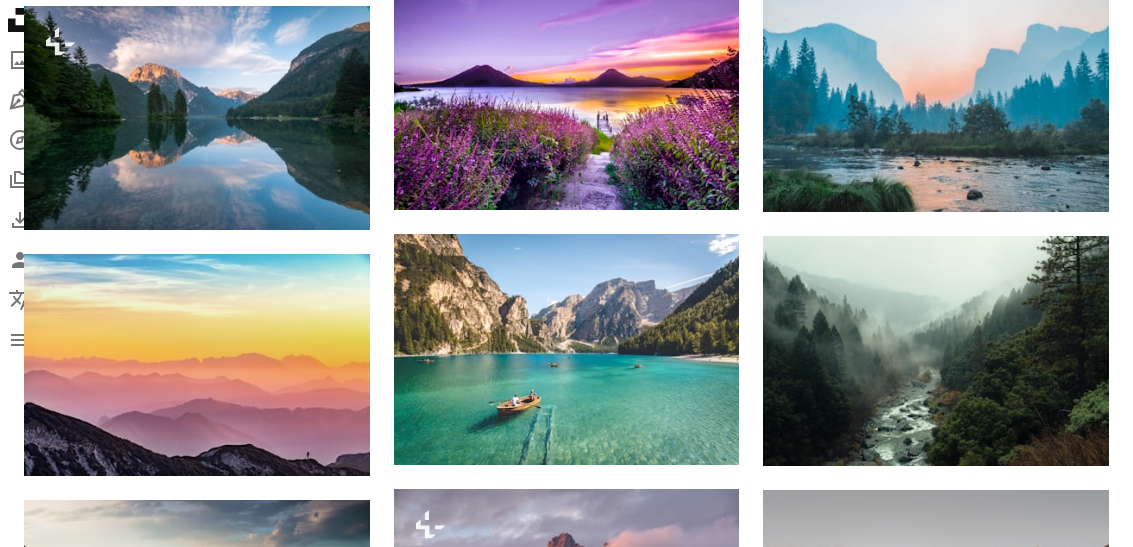 click on "Pietro De Grandi" at bounding box center [507, 423] 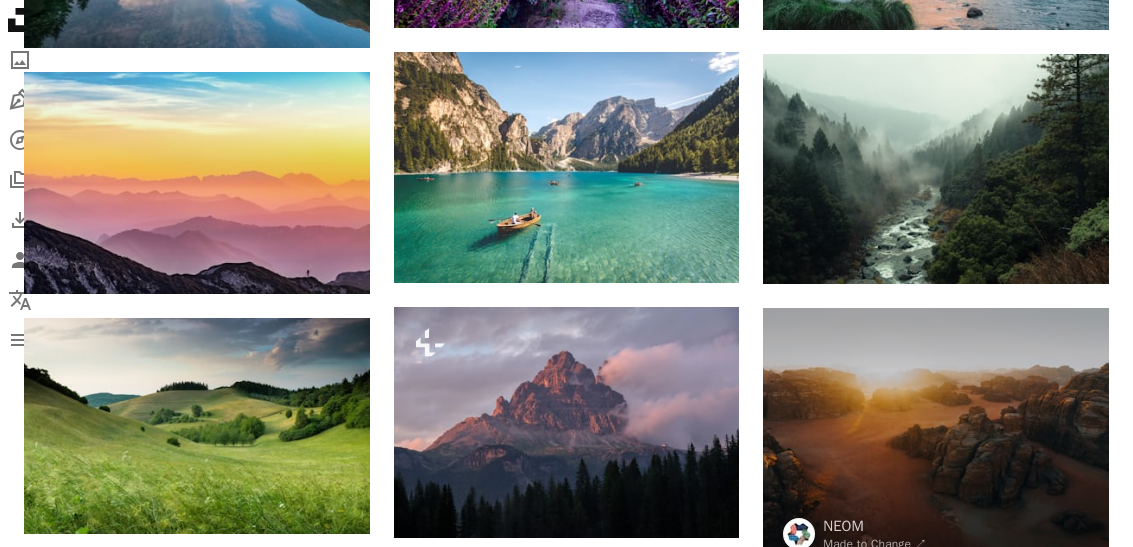 scroll, scrollTop: 1346, scrollLeft: 0, axis: vertical 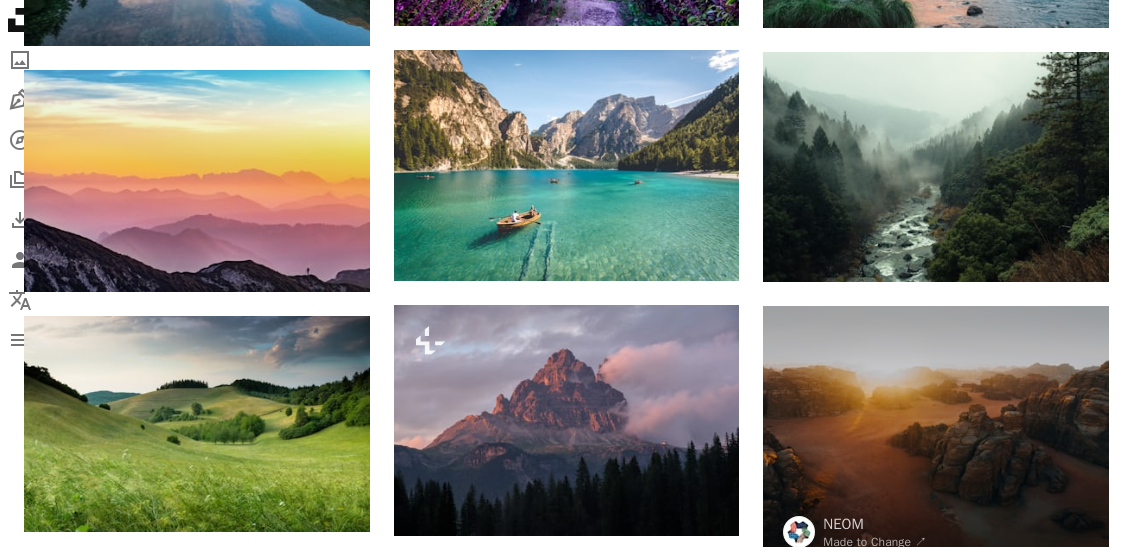 click at bounding box center (60, 496) 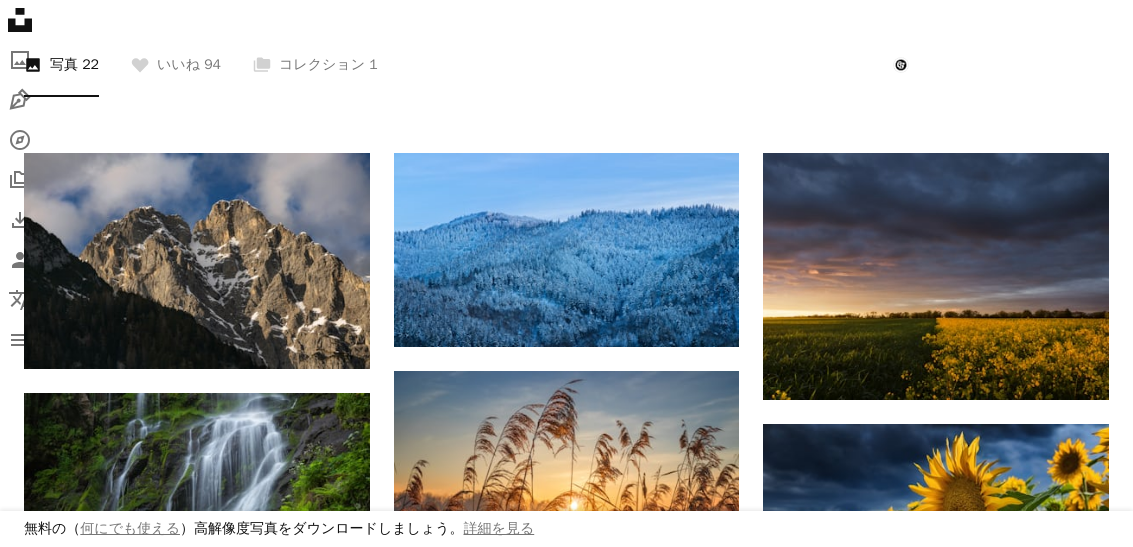 scroll, scrollTop: 774, scrollLeft: 0, axis: vertical 